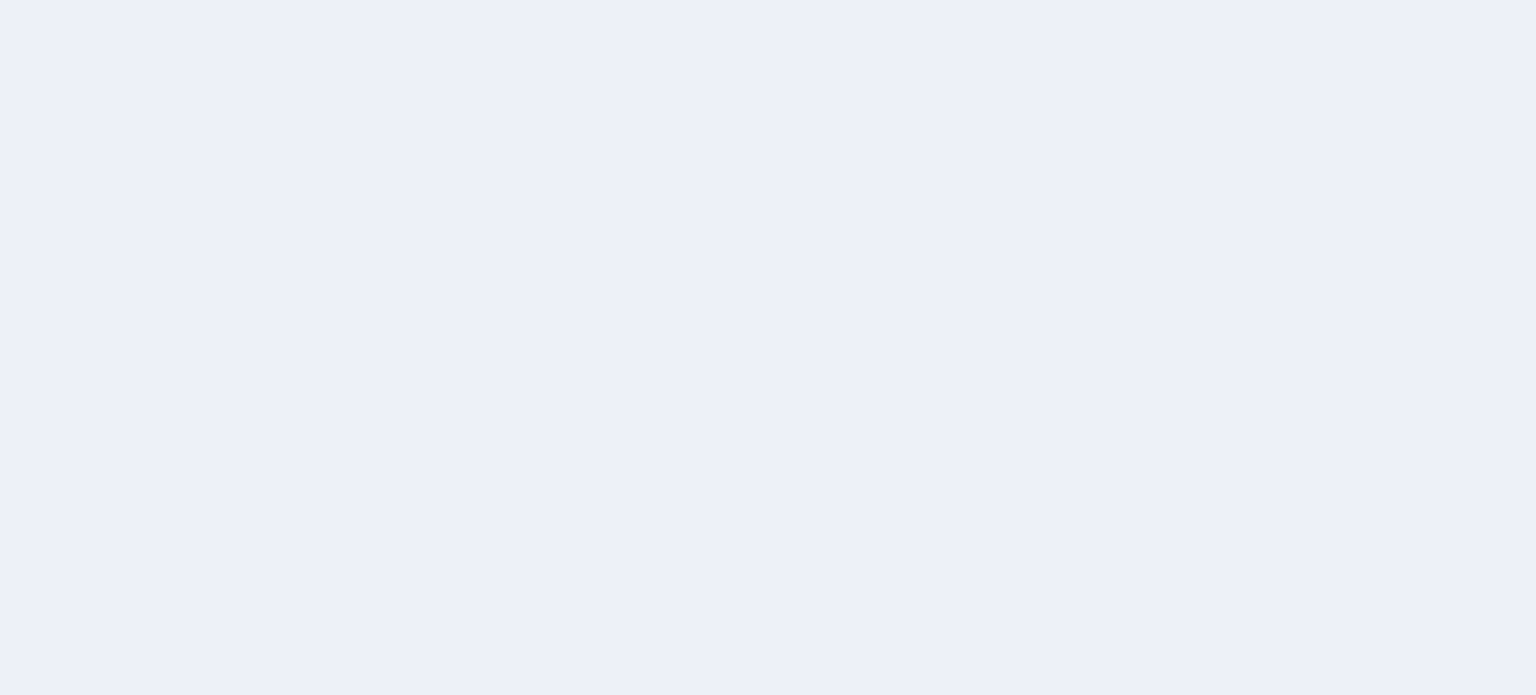 scroll, scrollTop: 0, scrollLeft: 0, axis: both 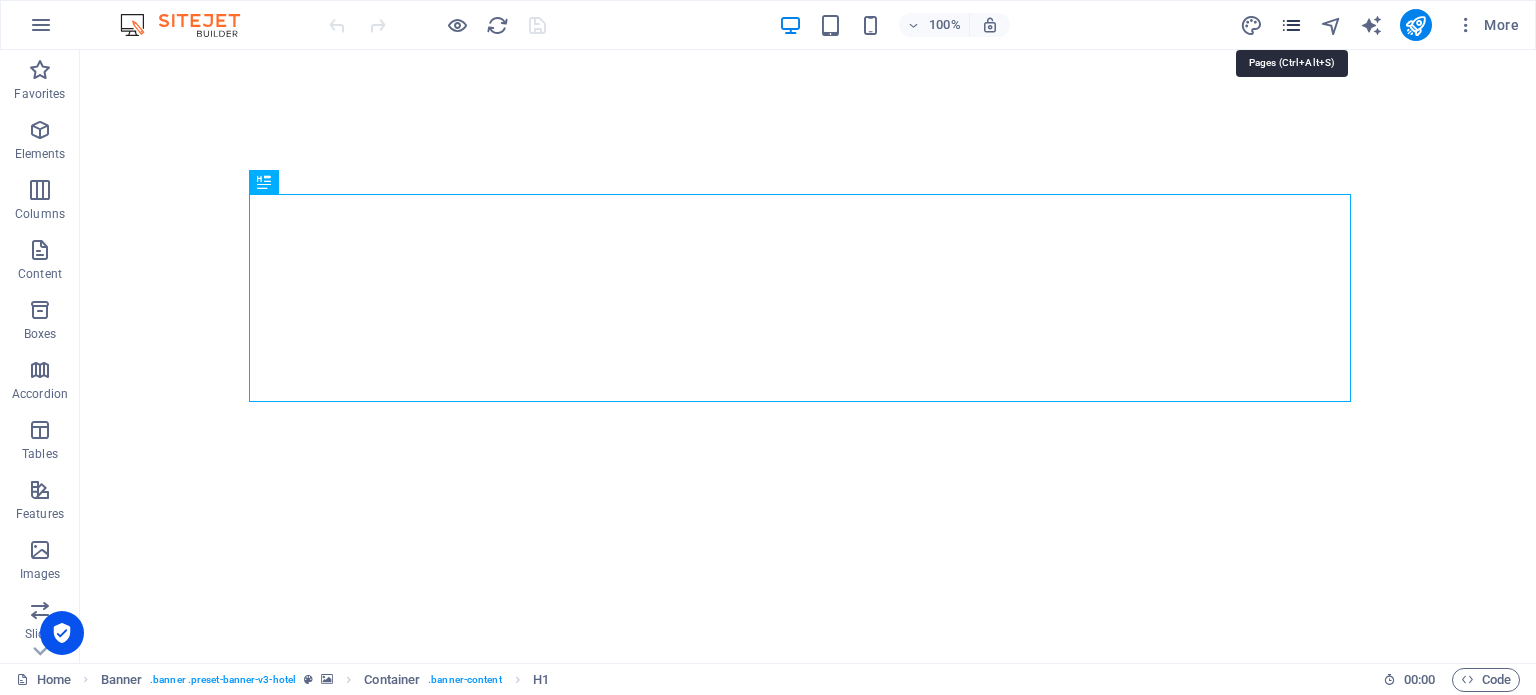 click at bounding box center (1291, 25) 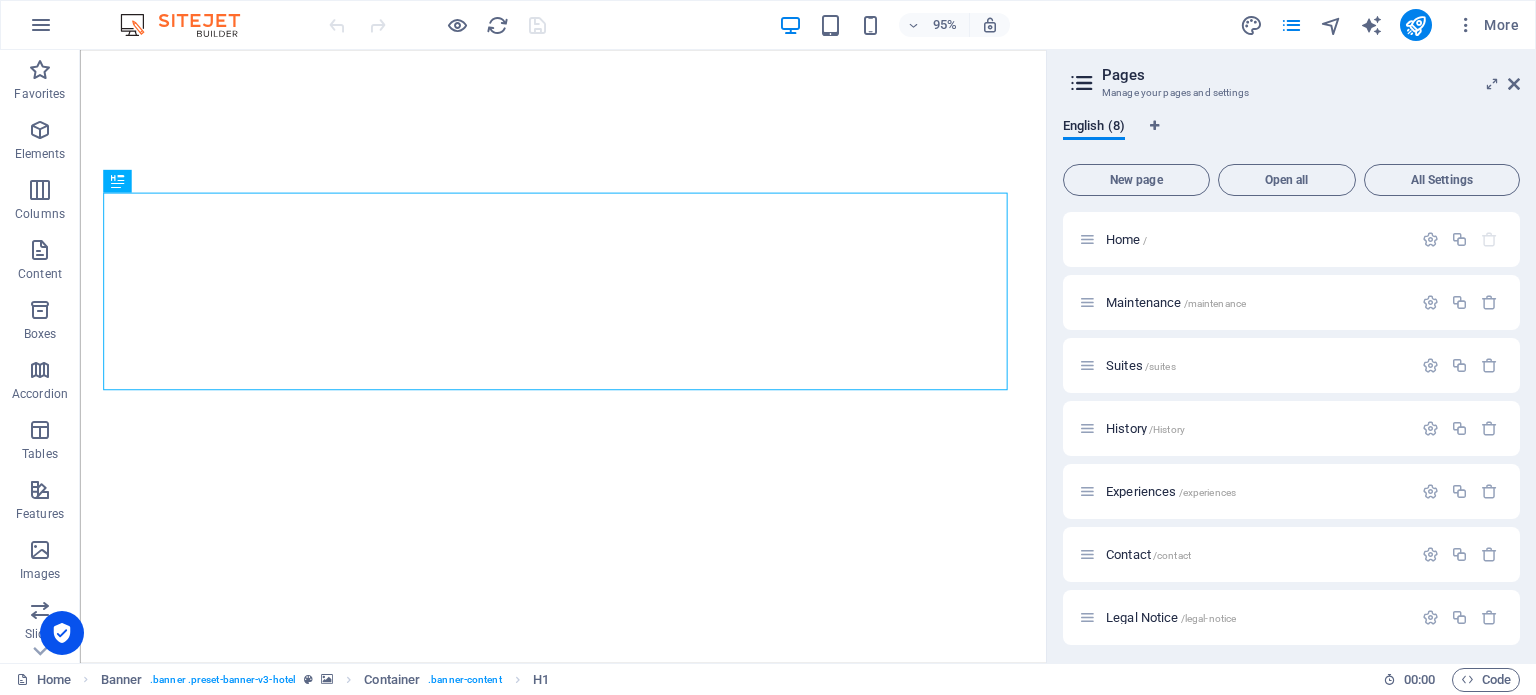 drag, startPoint x: 1520, startPoint y: 219, endPoint x: 1516, endPoint y: 234, distance: 15.524175 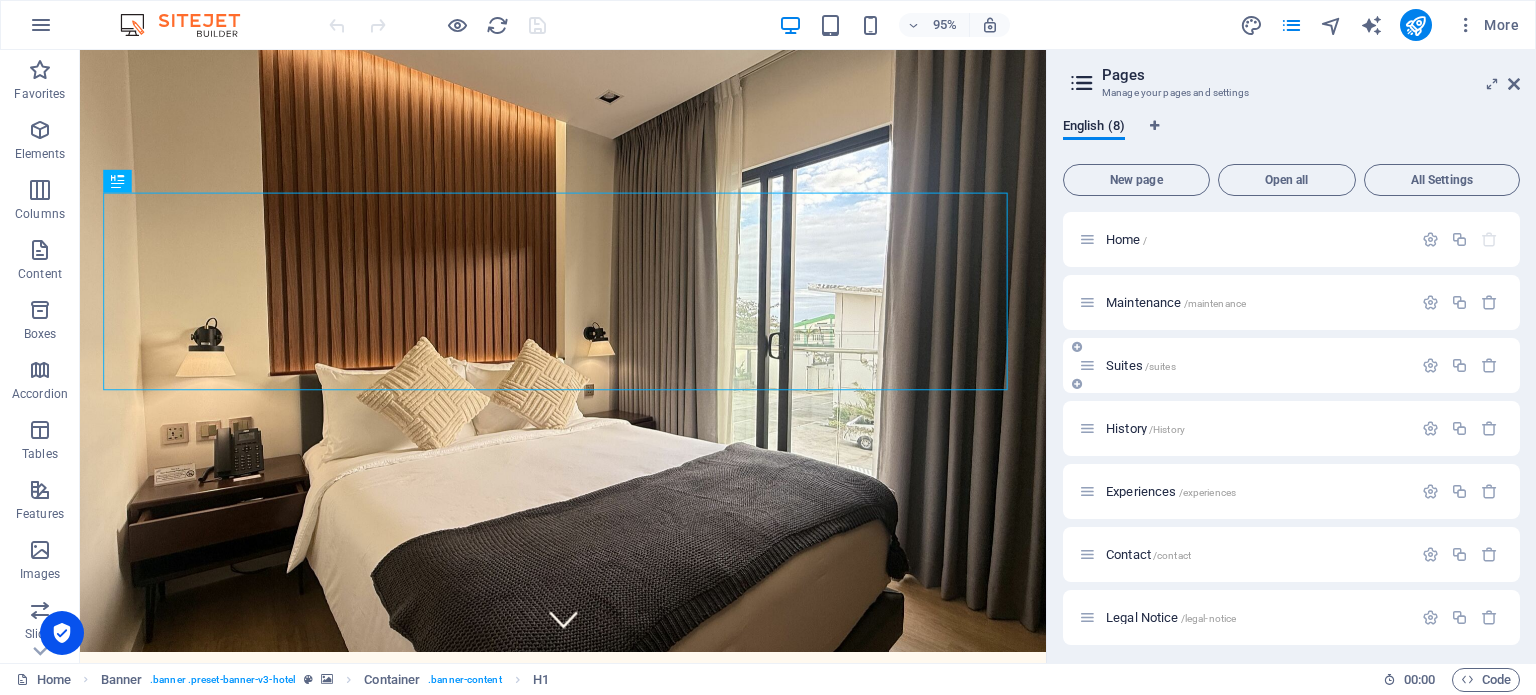 scroll, scrollTop: 0, scrollLeft: 0, axis: both 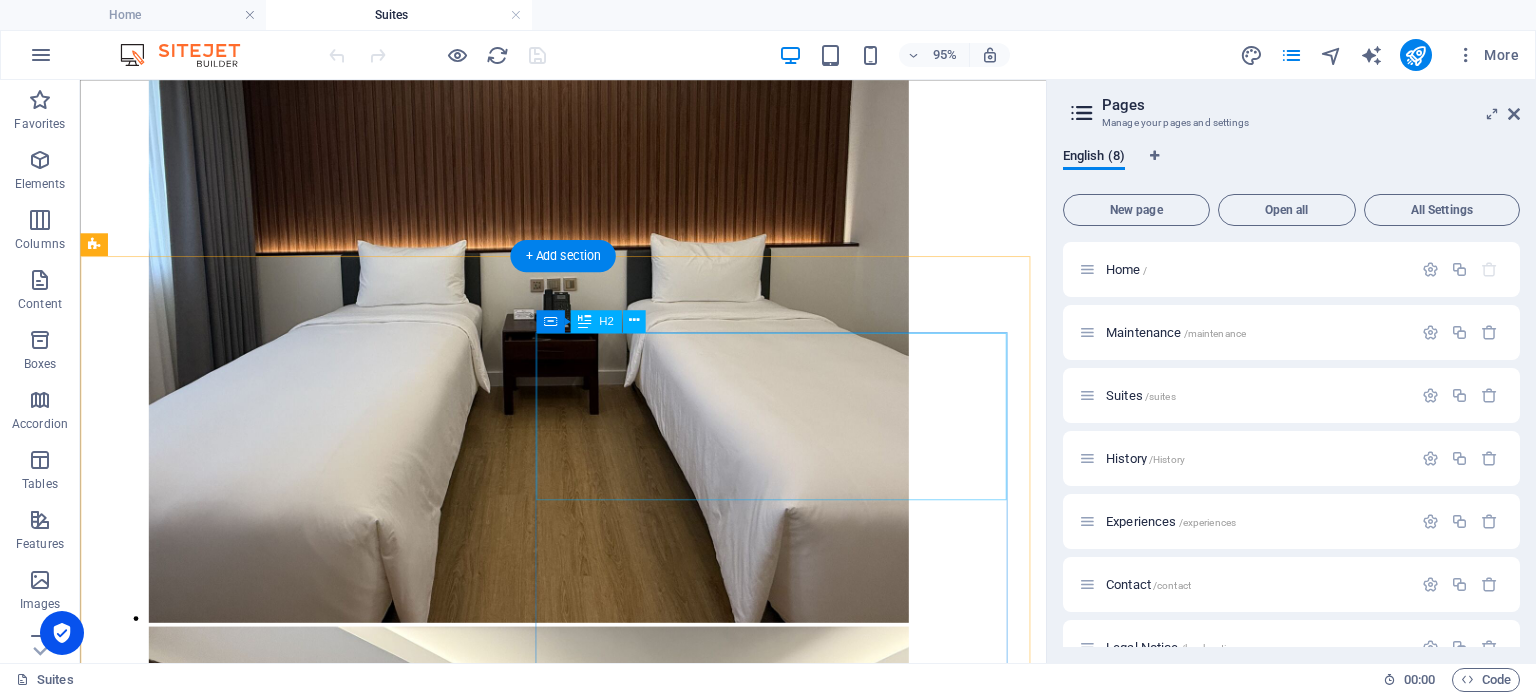 click on "Deluxe Queen Room" at bounding box center (588, 12069) 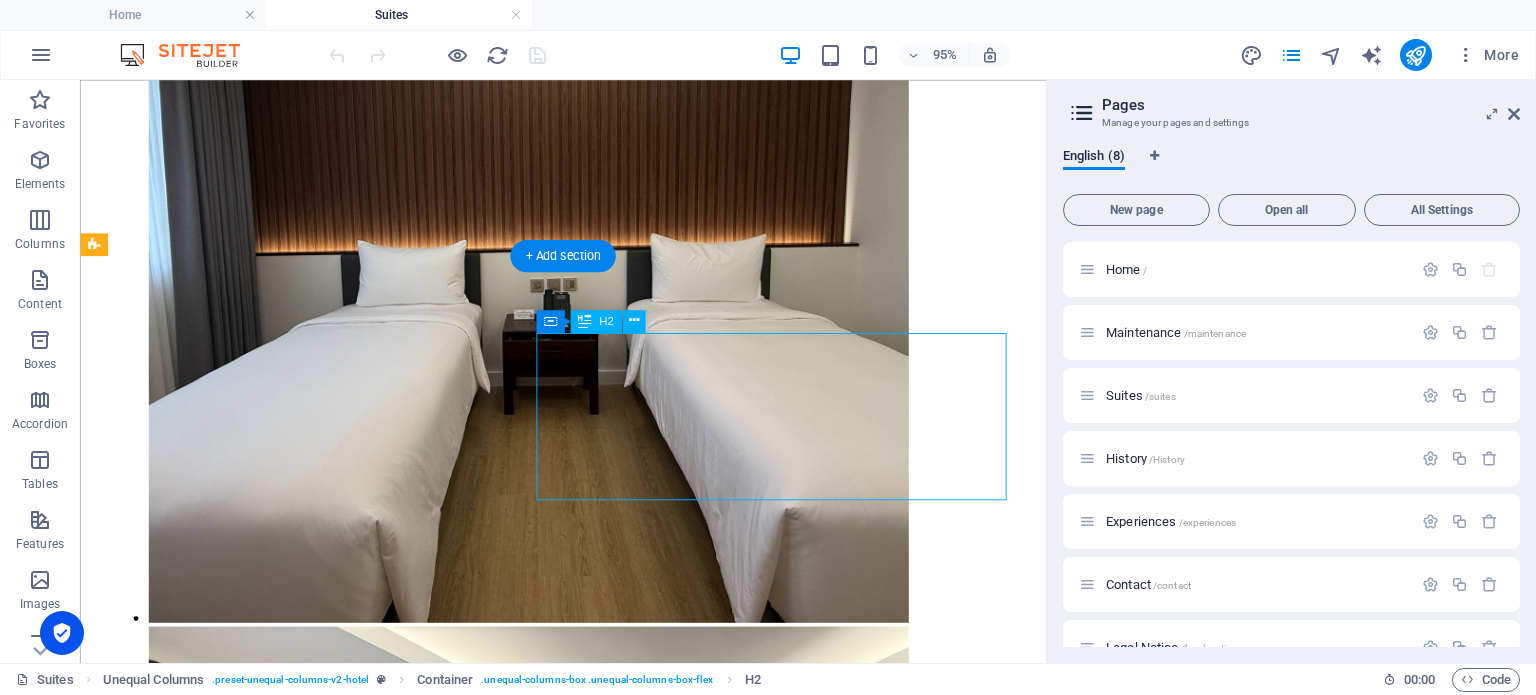 click on "Deluxe Queen Room" at bounding box center [588, 12069] 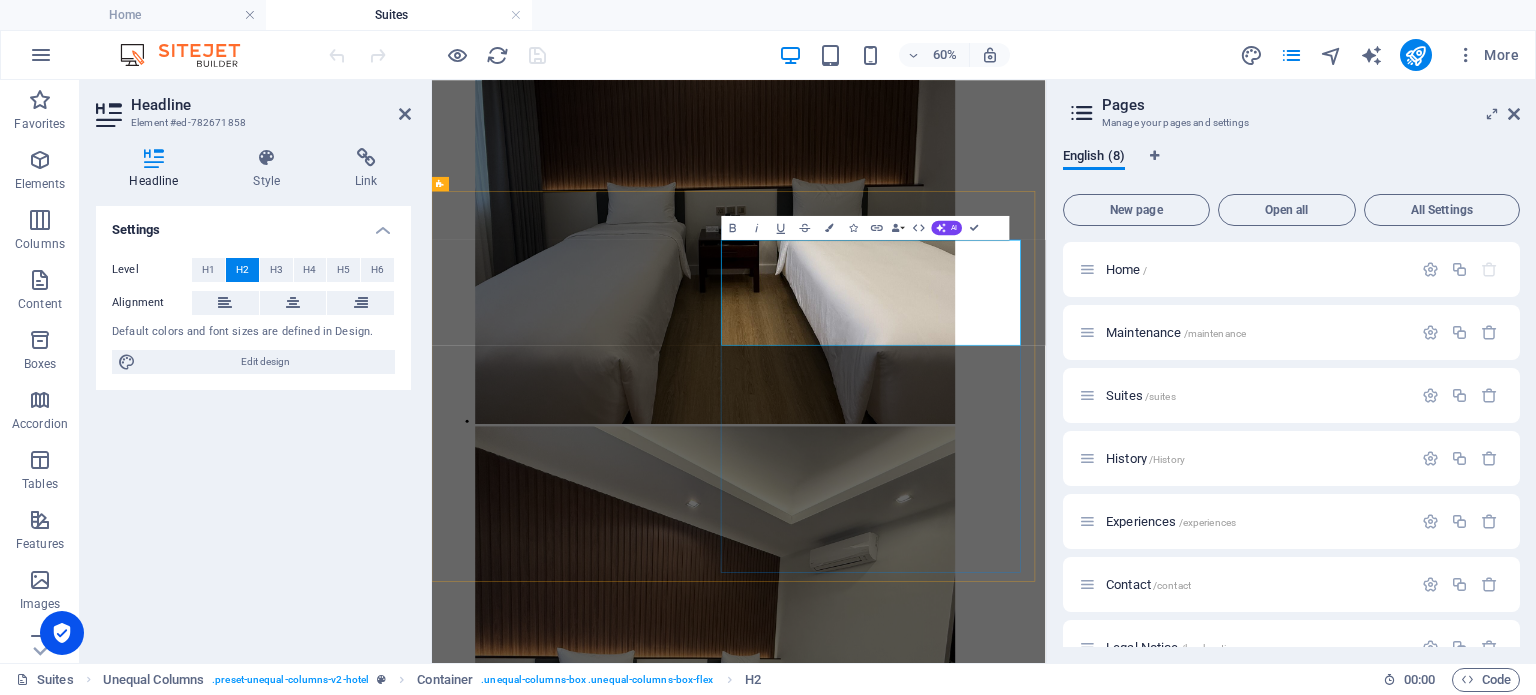 scroll, scrollTop: 3006, scrollLeft: 0, axis: vertical 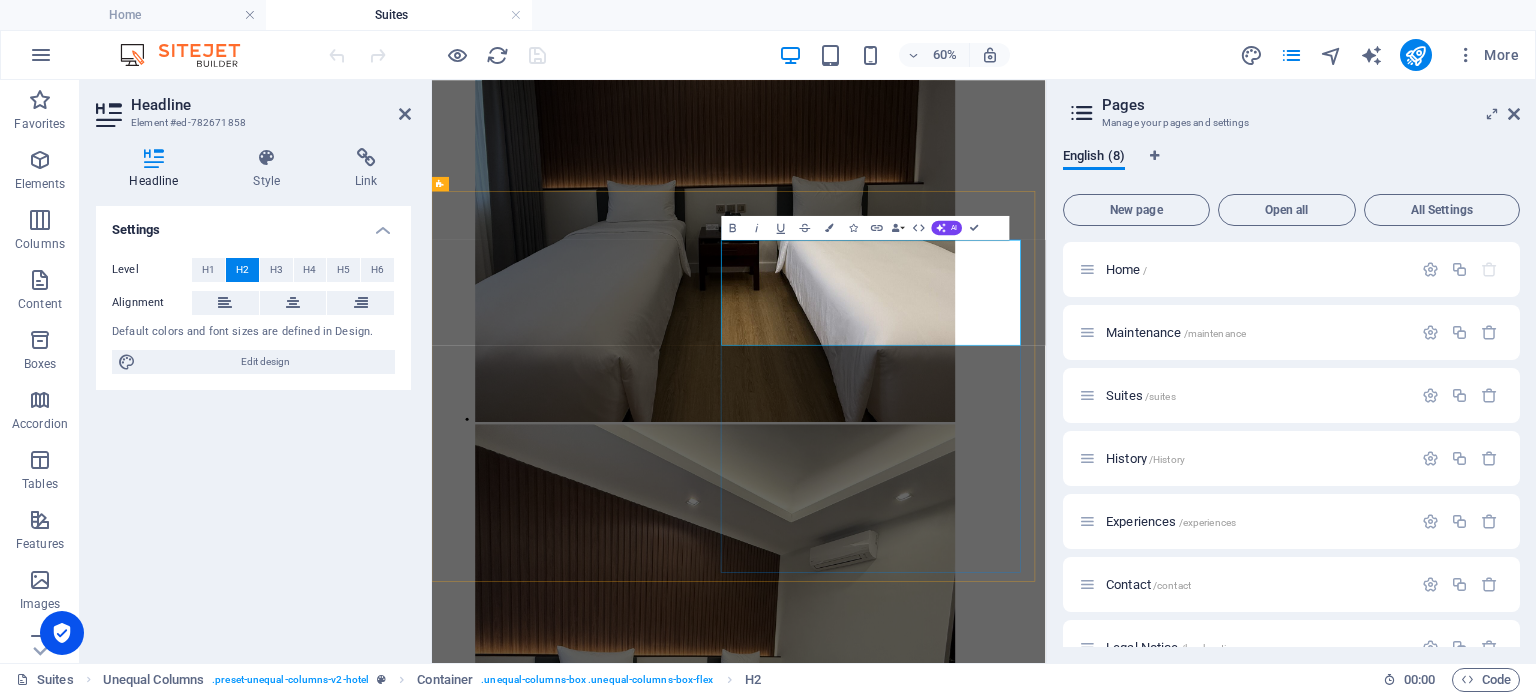 click on "Deluxe Queen Room" at bounding box center (943, 12095) 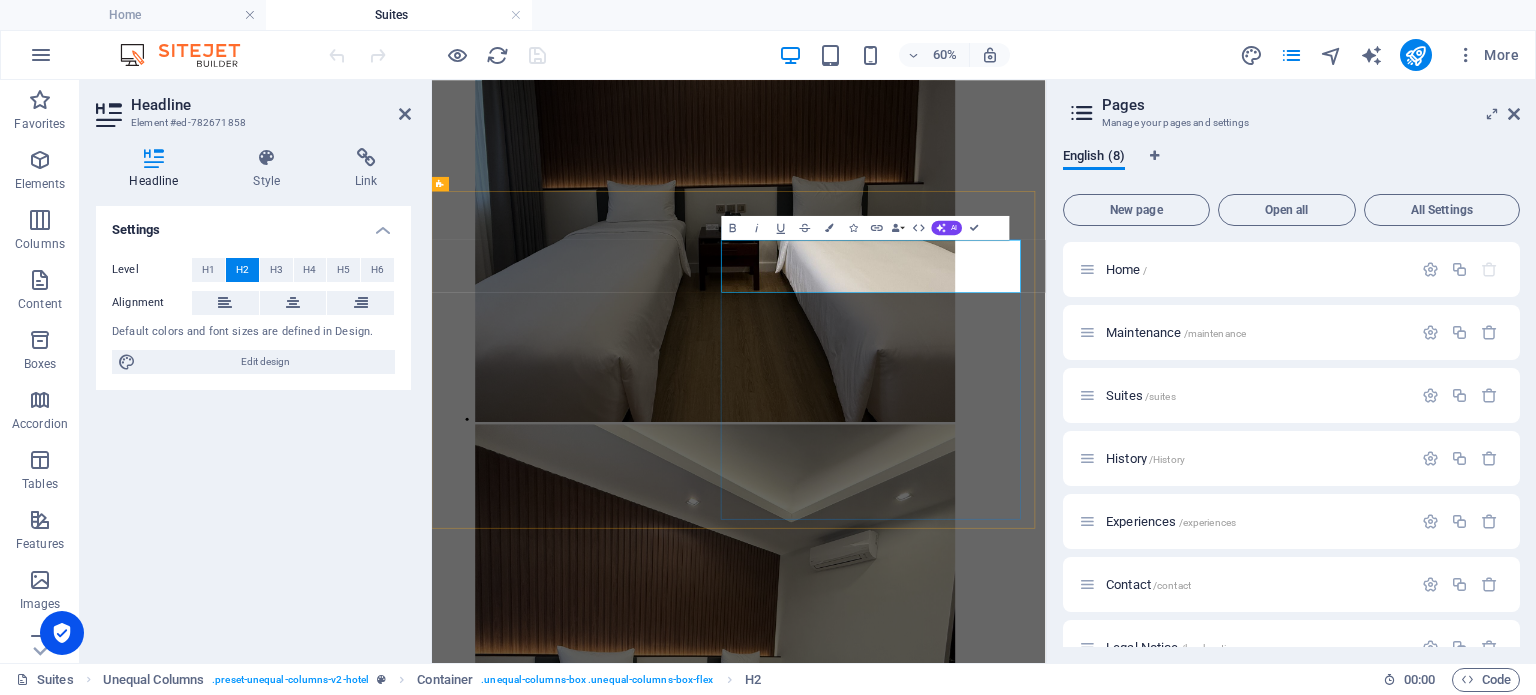 type 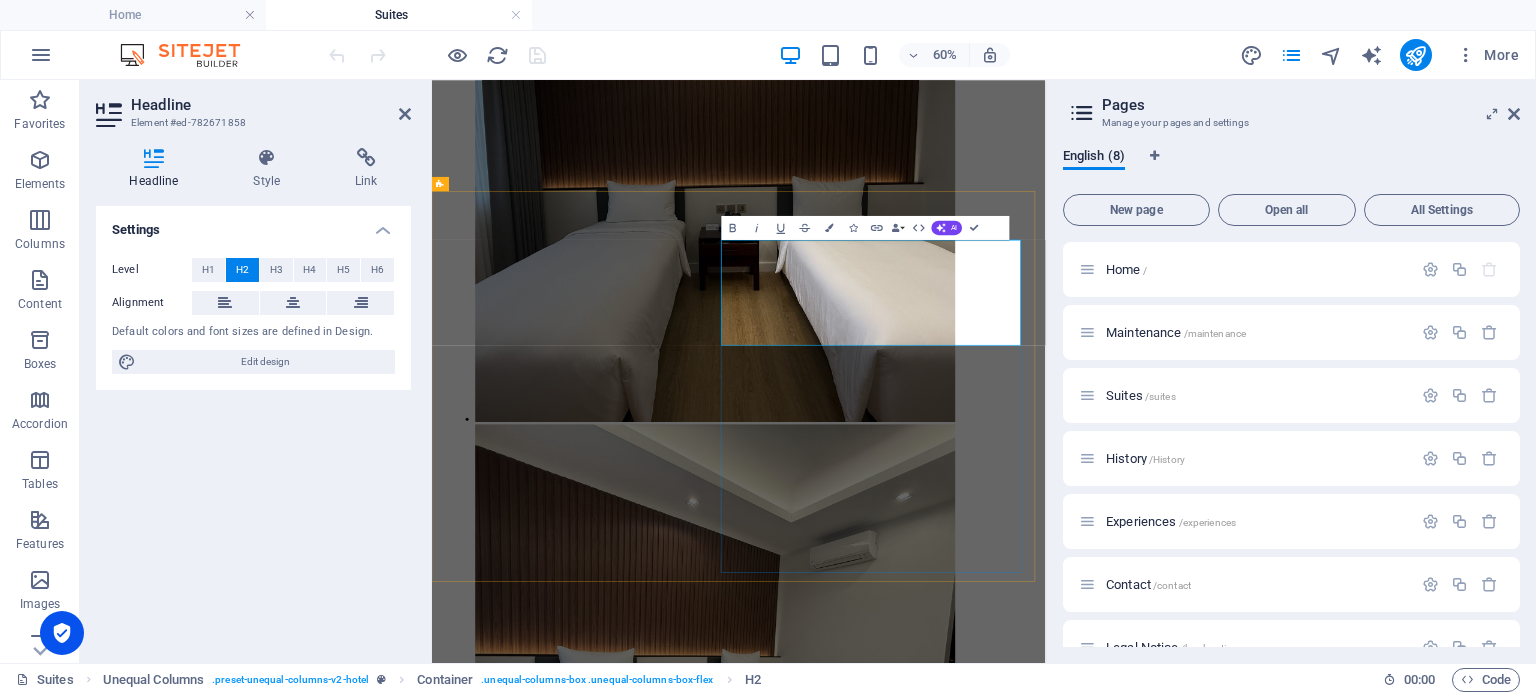 click on "Classic Queen Room" at bounding box center [943, 12095] 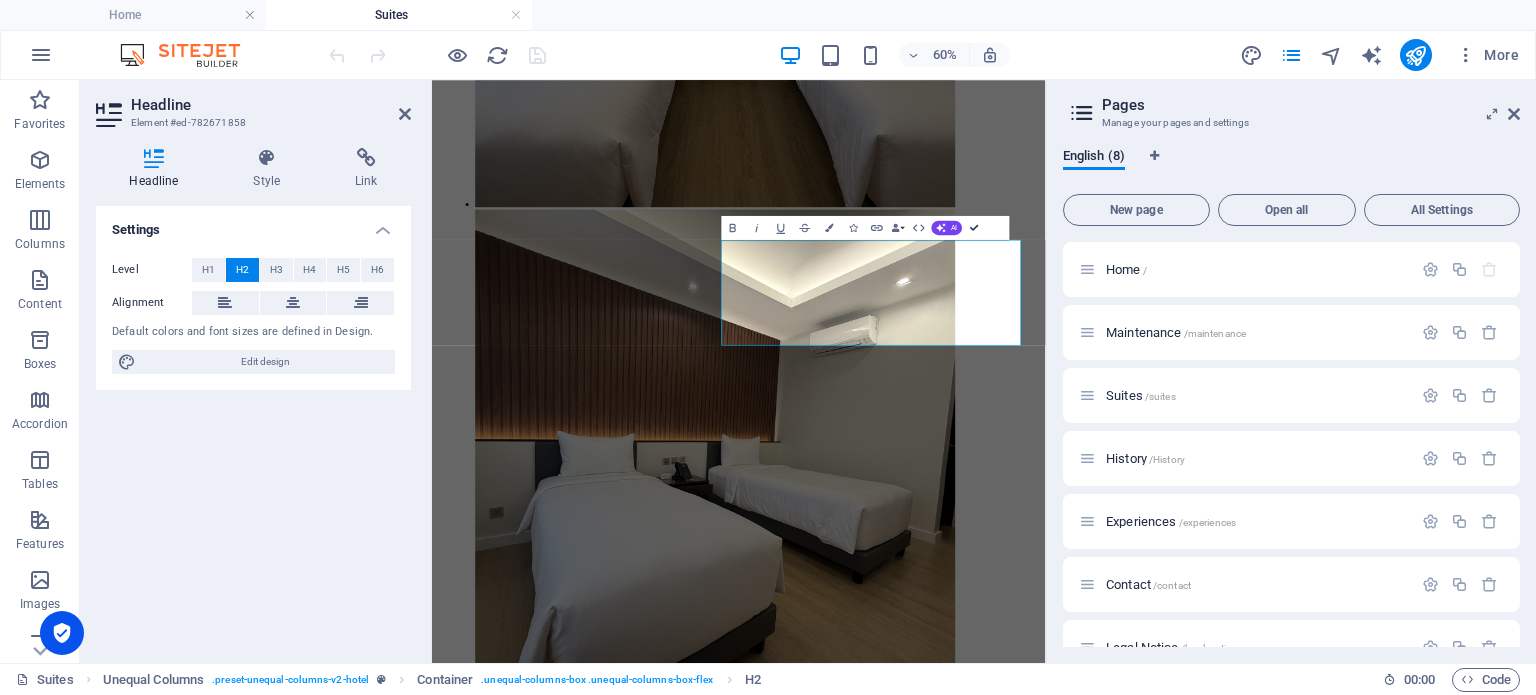 scroll, scrollTop: 2536, scrollLeft: 0, axis: vertical 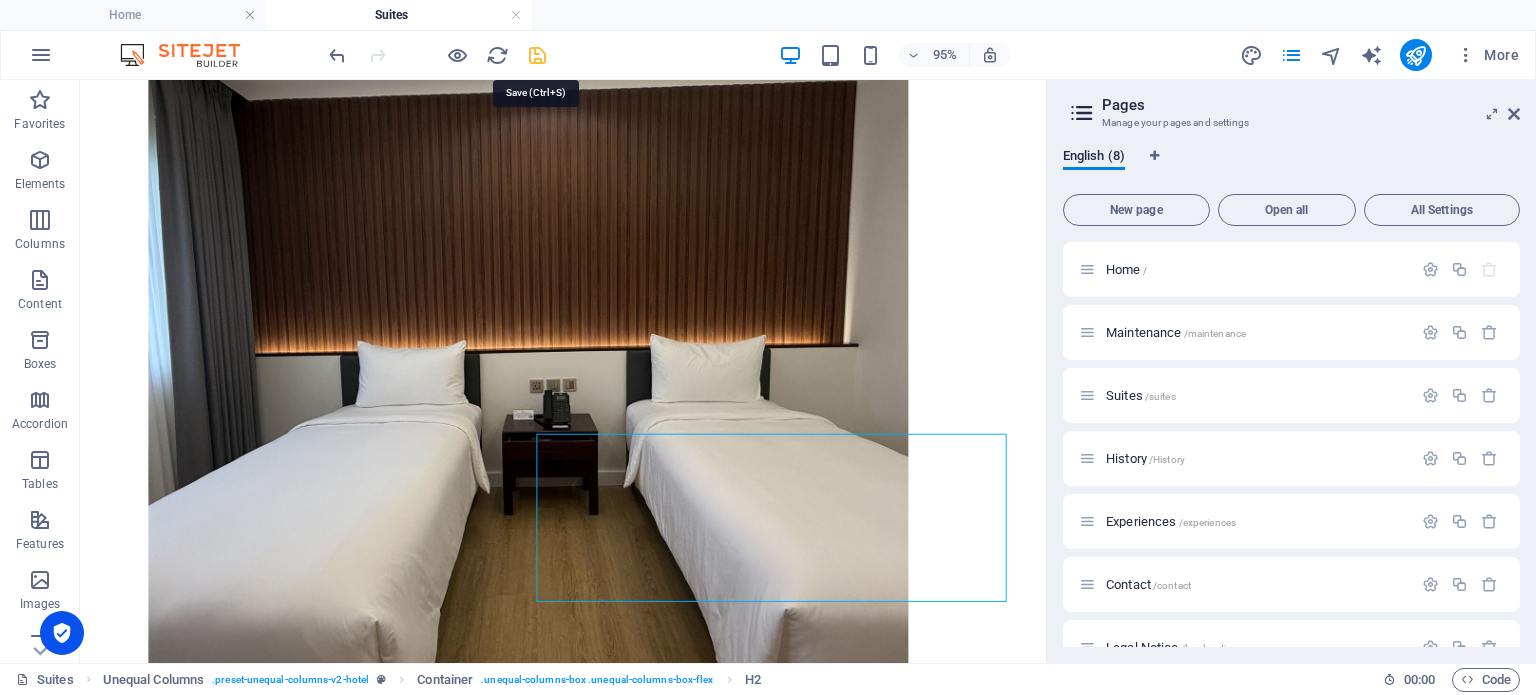 click at bounding box center [537, 55] 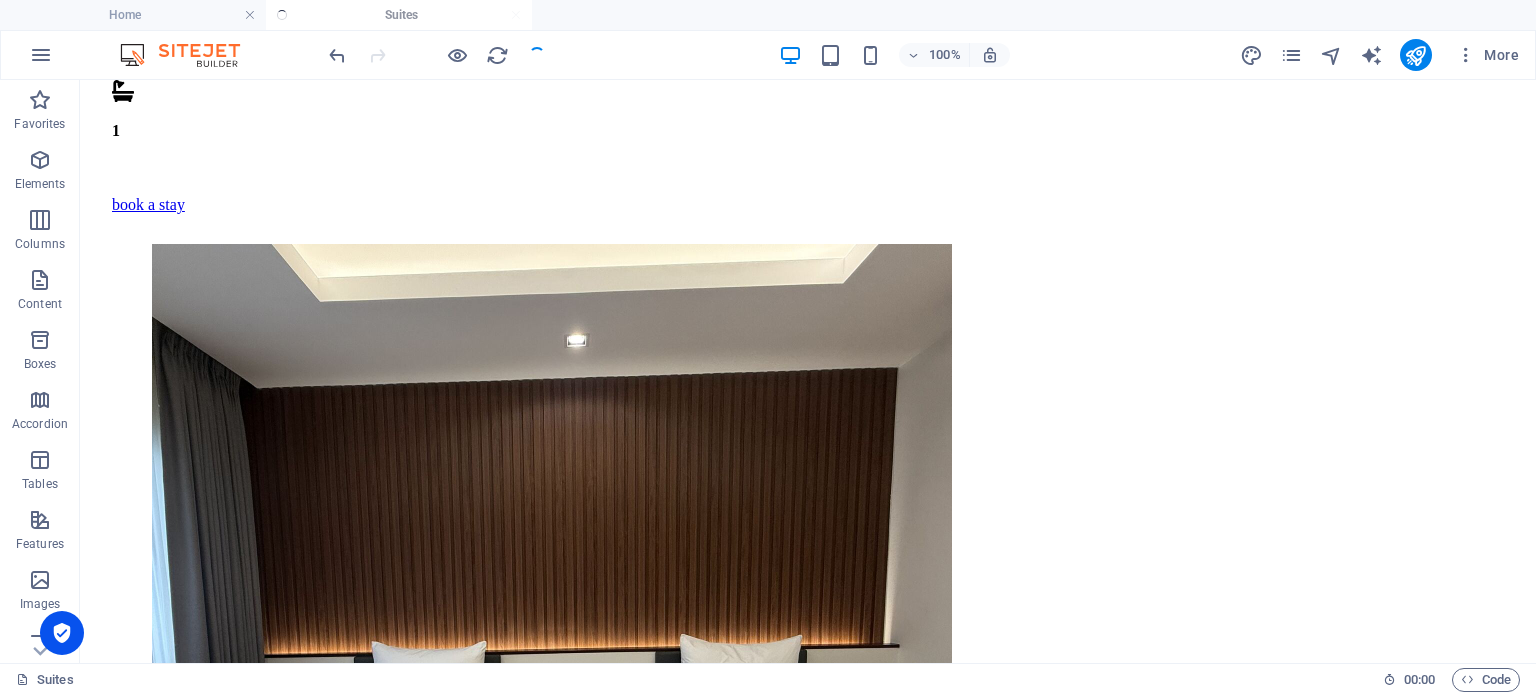 scroll, scrollTop: 2471, scrollLeft: 0, axis: vertical 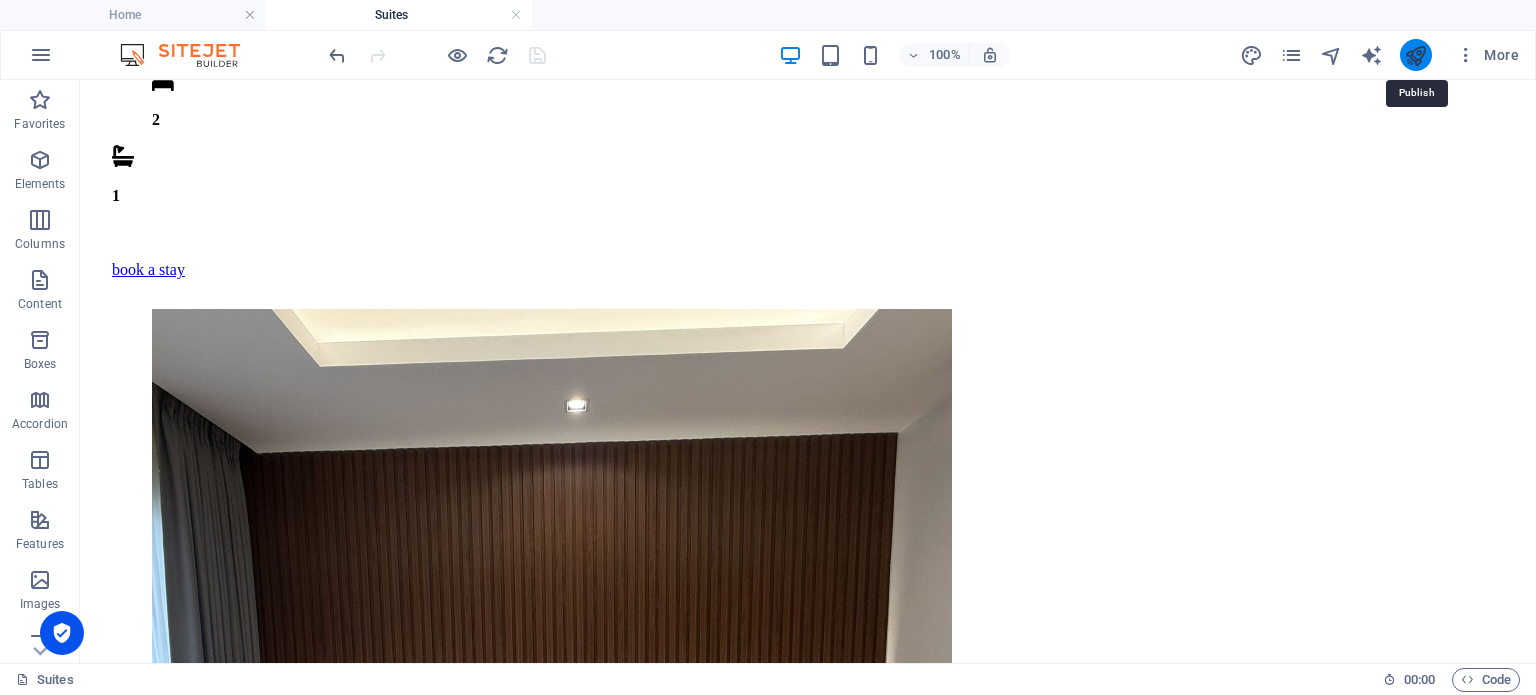 click at bounding box center (1415, 55) 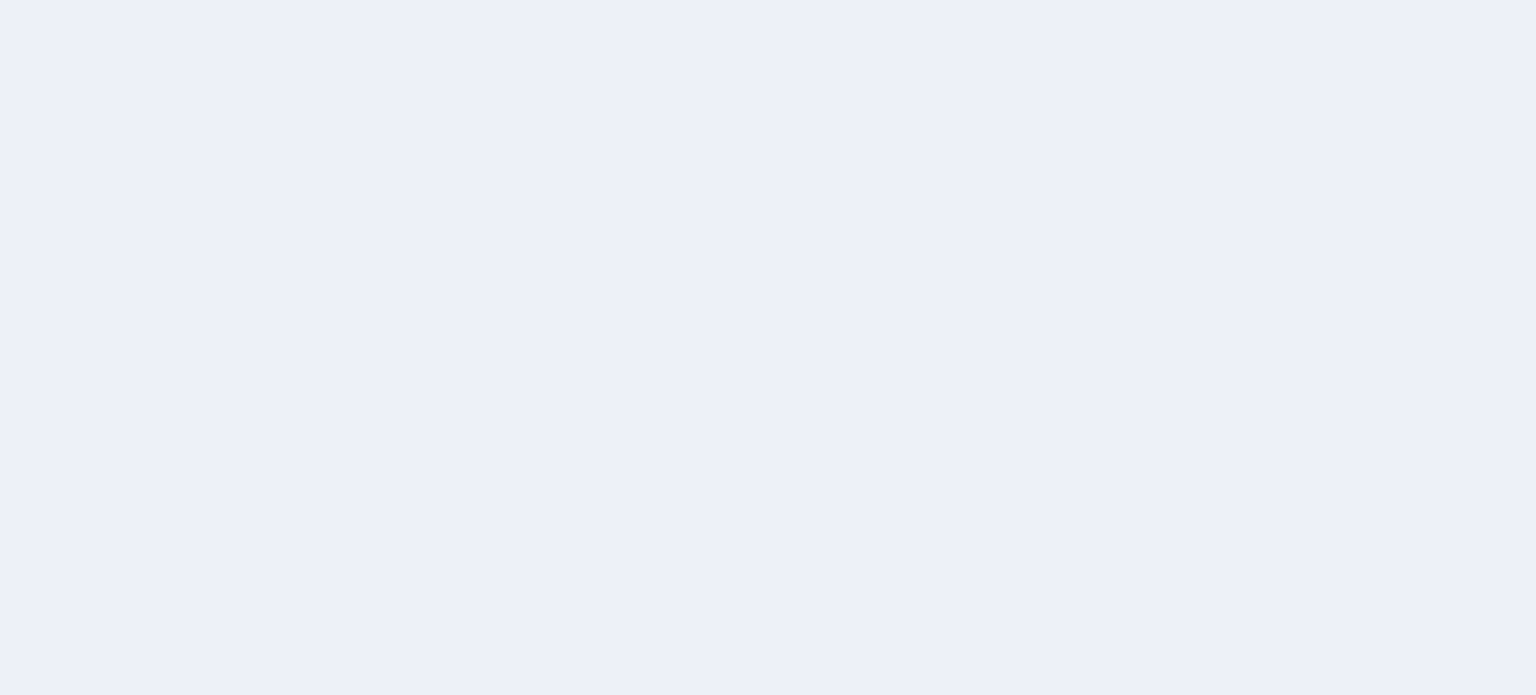 scroll, scrollTop: 0, scrollLeft: 0, axis: both 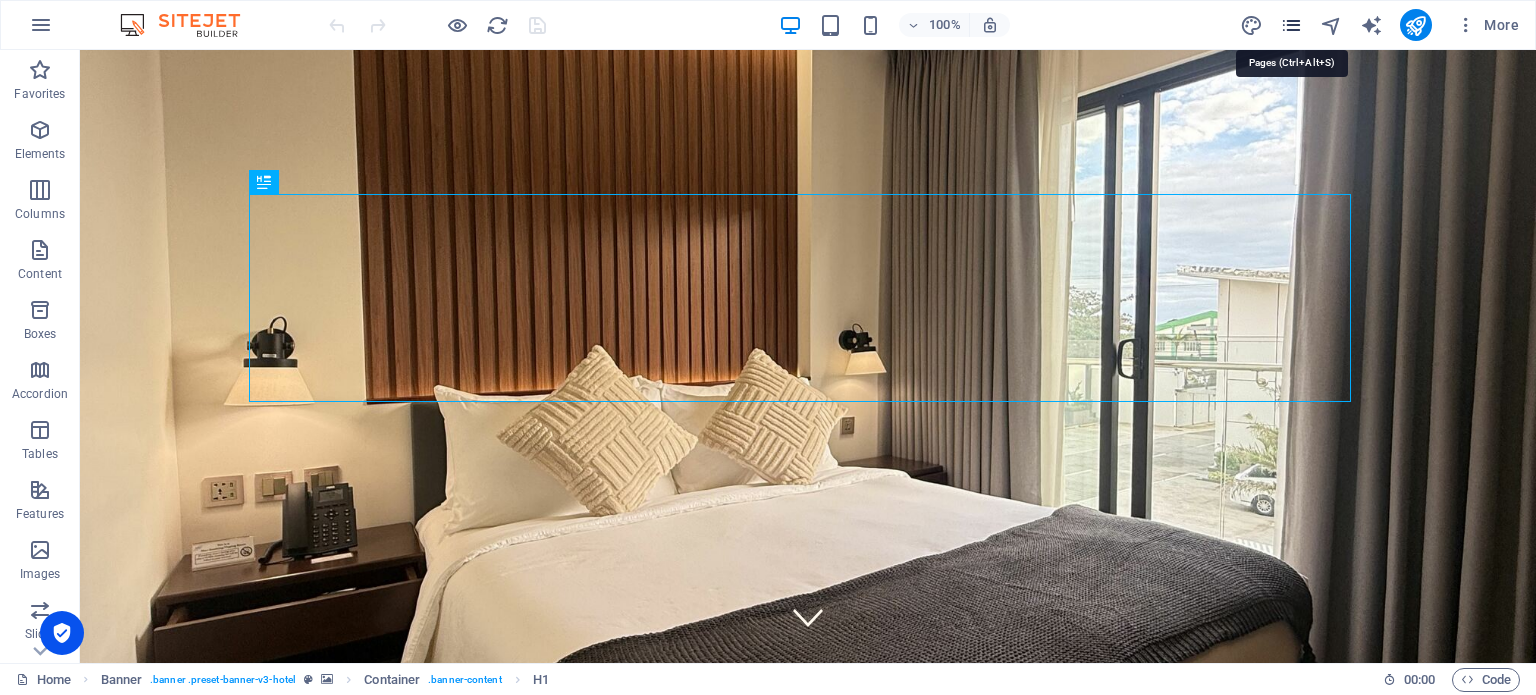 click at bounding box center (1291, 25) 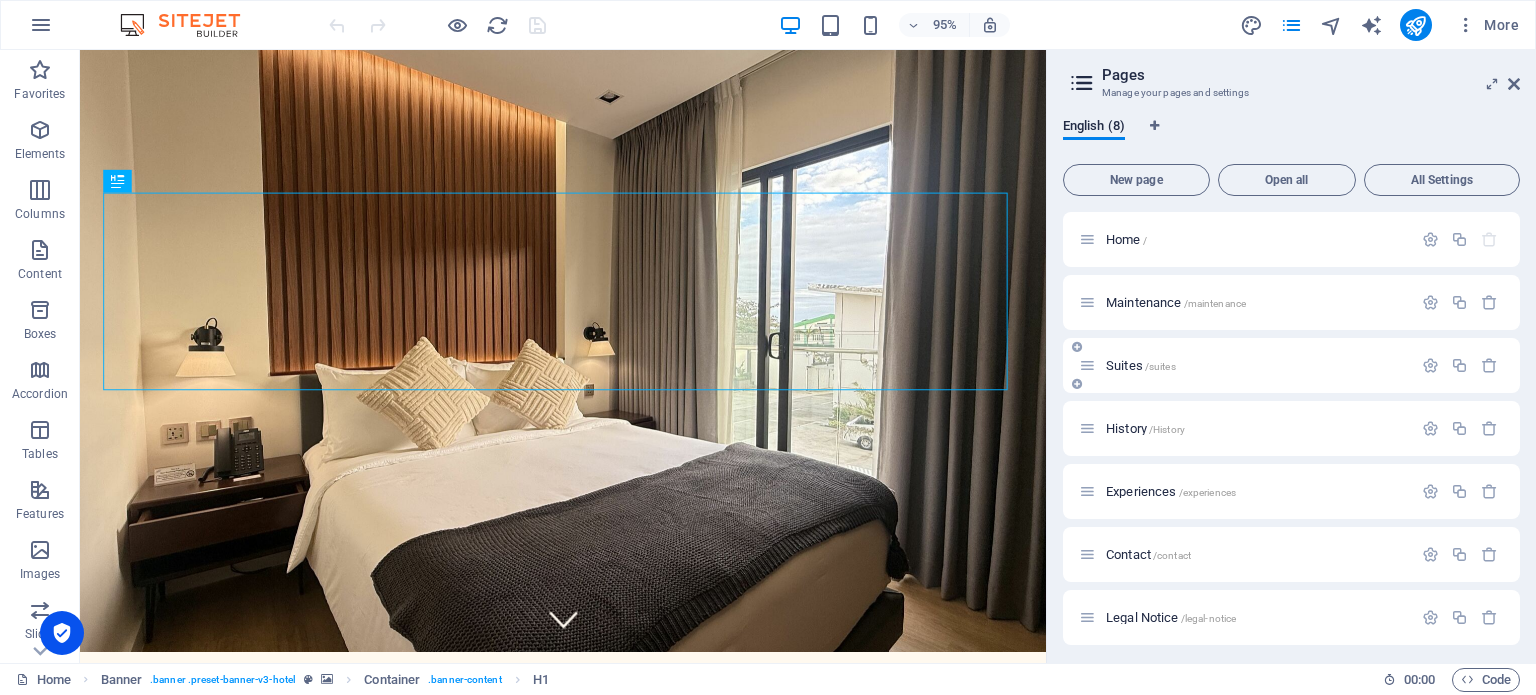 click on "Suites /suites" at bounding box center (1141, 365) 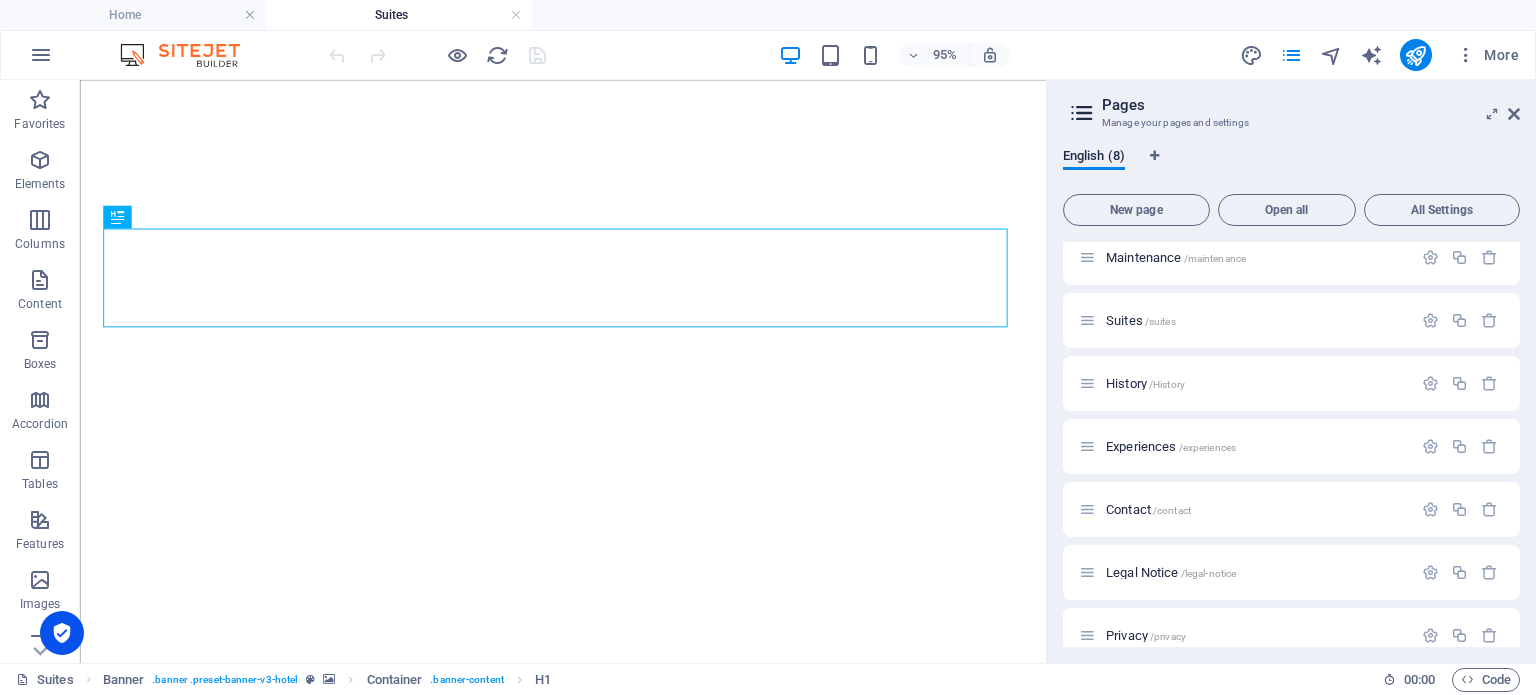 scroll, scrollTop: 98, scrollLeft: 0, axis: vertical 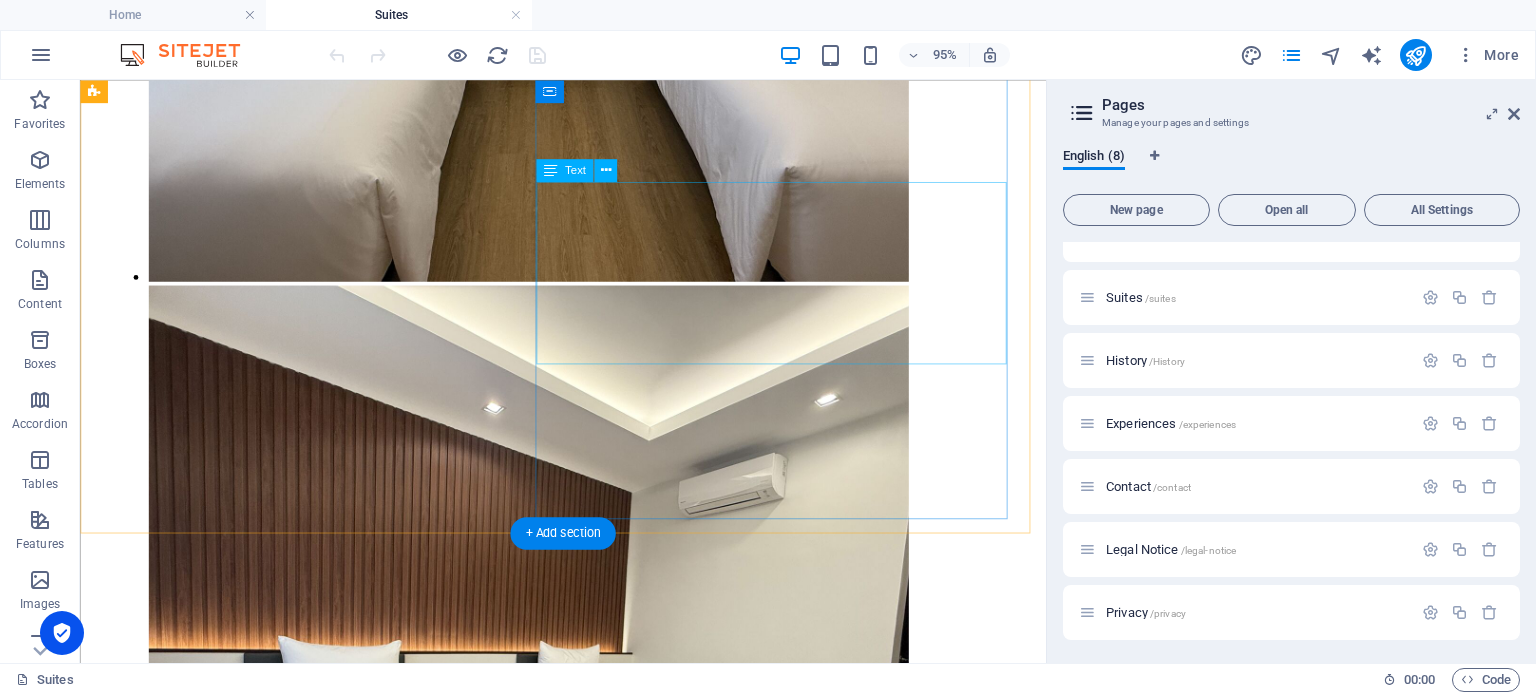 click on "This Deluxe queen room with balcony and bathtub is a luxurious and comfortable room that offers stunning views from the private balcony. The room features a queen-sized bed, a spacious bathroom with a bathtub, and all the essential amenities for a relaxing stay.  The room equipped with amenities such as a private bathroom, TV, minifridge, wardrobe, electric kettle and desk. Complimentary bottled water,bath robes, toiletries, towels and linens are provided." at bounding box center (588, 11820) 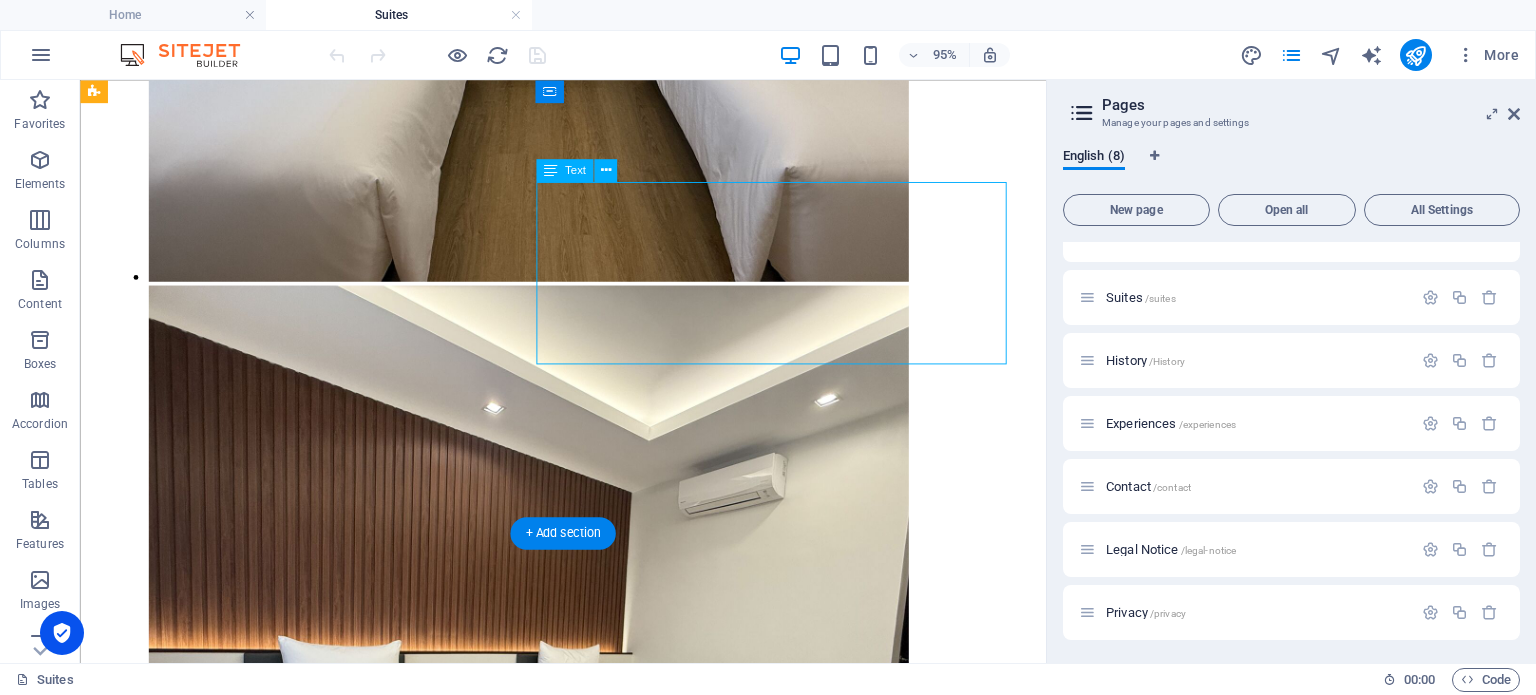 click on "This Deluxe queen room with balcony and bathtub is a luxurious and comfortable room that offers stunning views from the private balcony. The room features a queen-sized bed, a spacious bathroom with a bathtub, and all the essential amenities for a relaxing stay.  The room equipped with amenities such as a private bathroom, TV, minifridge, wardrobe, electric kettle and desk. Complimentary bottled water,bath robes, toiletries, towels and linens are provided." at bounding box center [588, 11820] 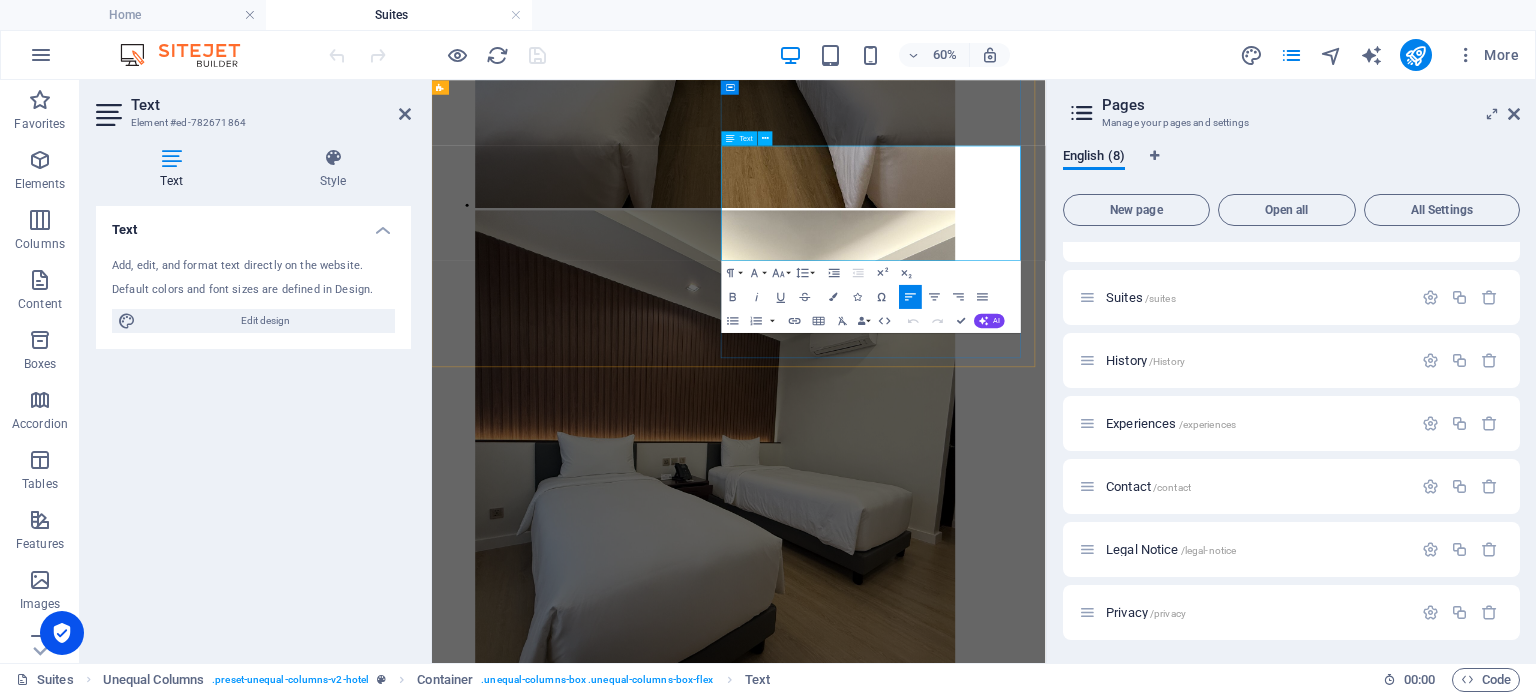 scroll, scrollTop: 3364, scrollLeft: 0, axis: vertical 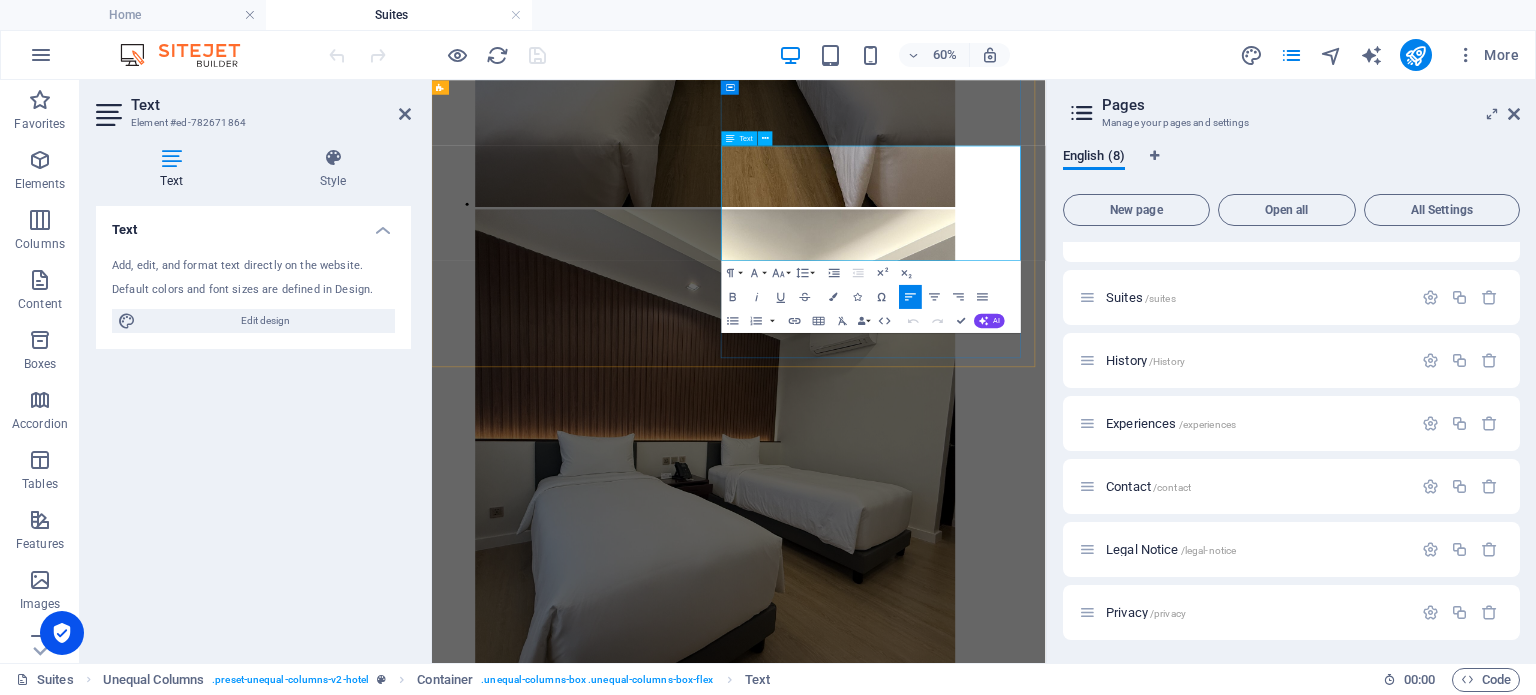 click on "This Deluxe queen room with balcony and bathtub is a luxurious and comfortable room that offers stunning views from the private balcony. The room features a queen-sized bed, a spacious bathroom with a bathtub, and all the essential amenities for a relaxing stay.  The room equipped with amenities such as a private bathroom, TV, minifridge, wardrobe, electric kettle and desk. Complimentary bottled water,bath robes, toiletries, towels and linens are provided." at bounding box center (943, 11846) 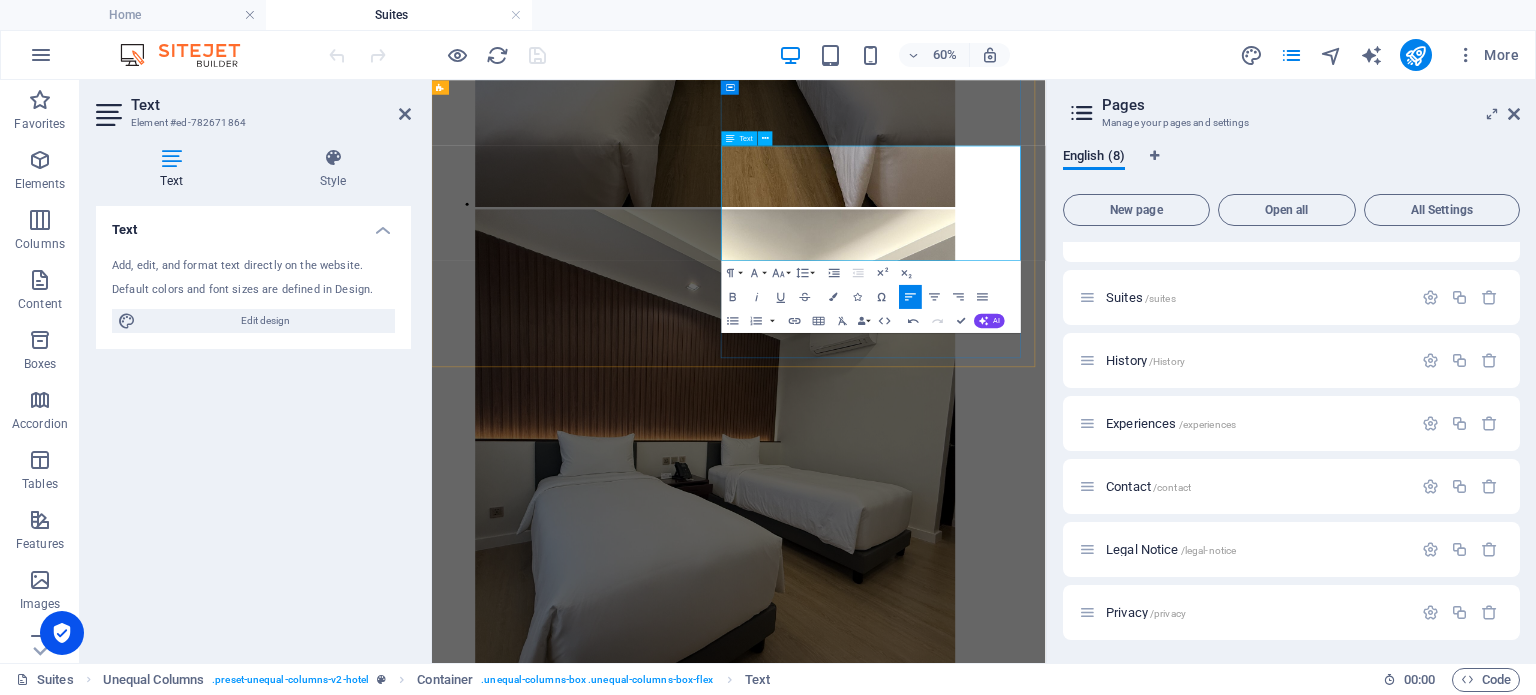 type 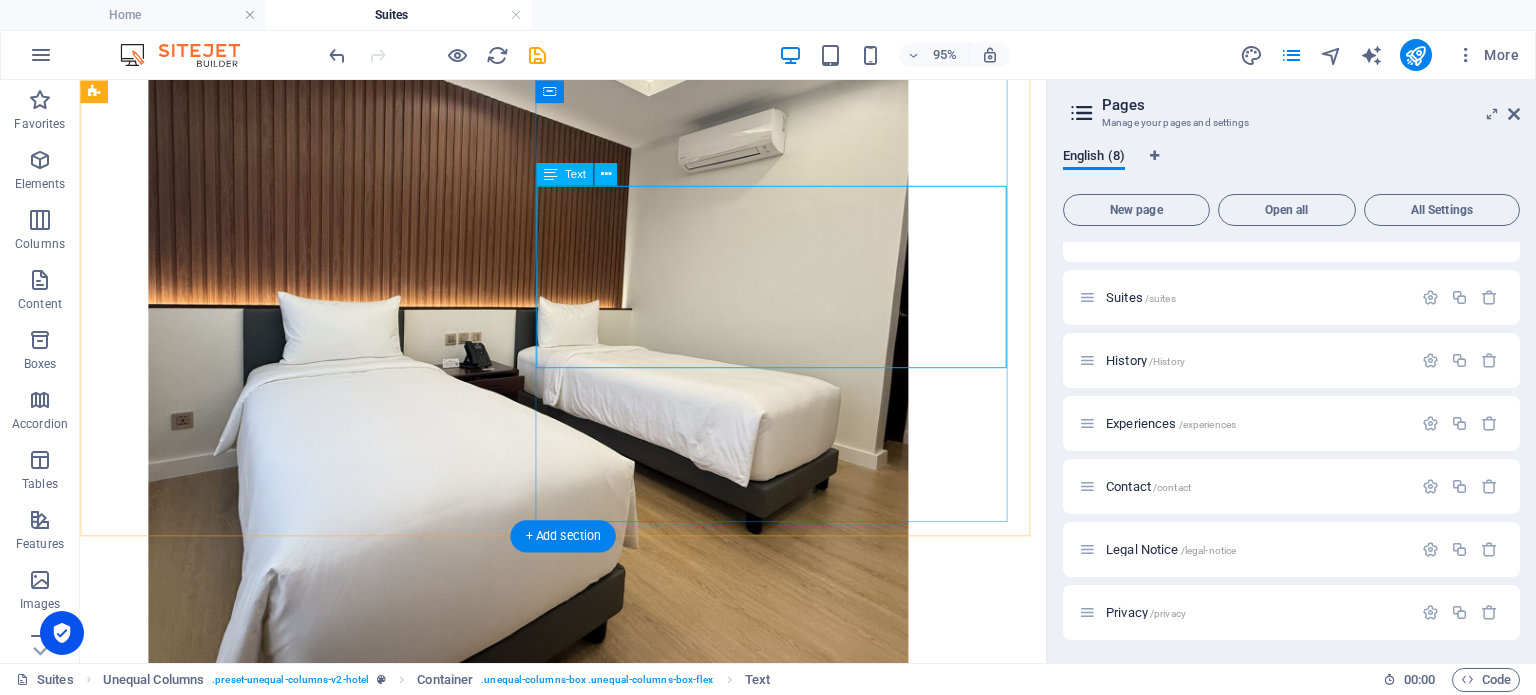 scroll, scrollTop: 3000, scrollLeft: 0, axis: vertical 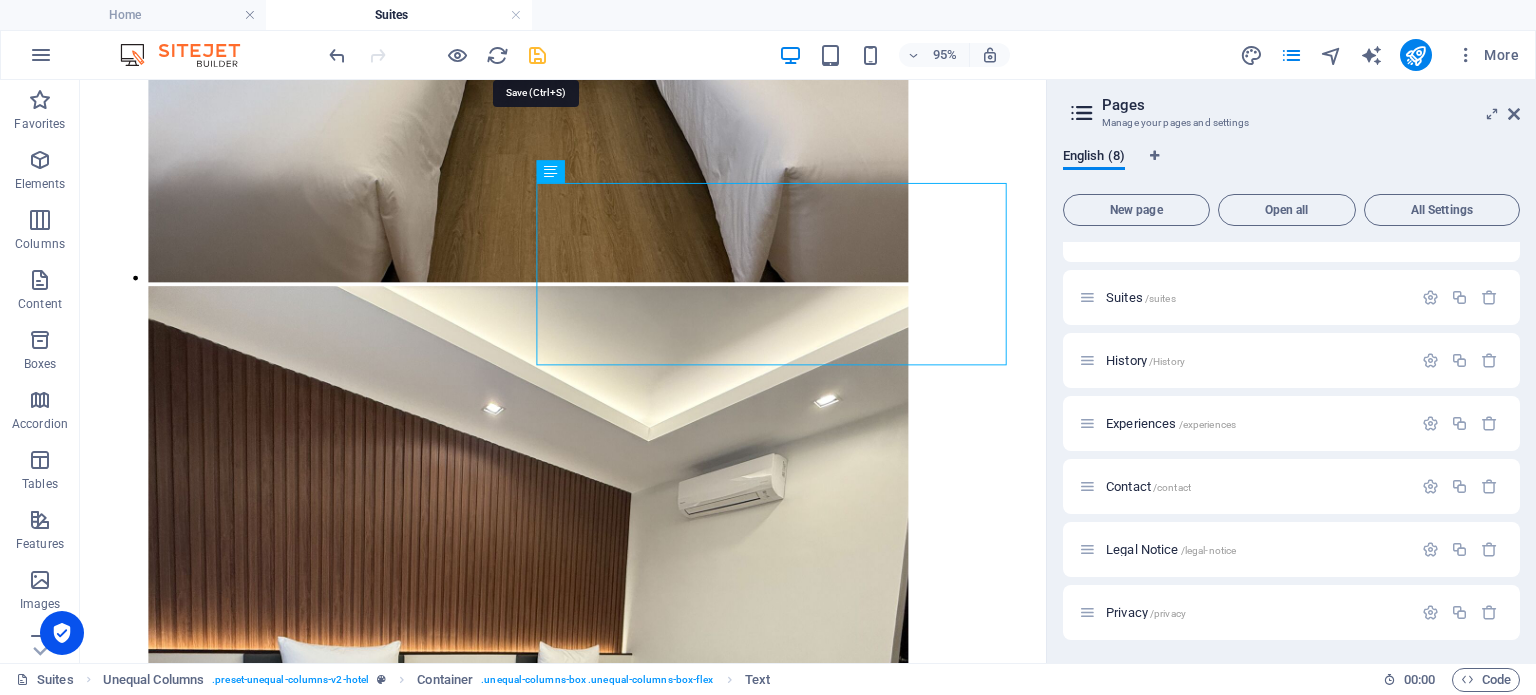 click at bounding box center [537, 55] 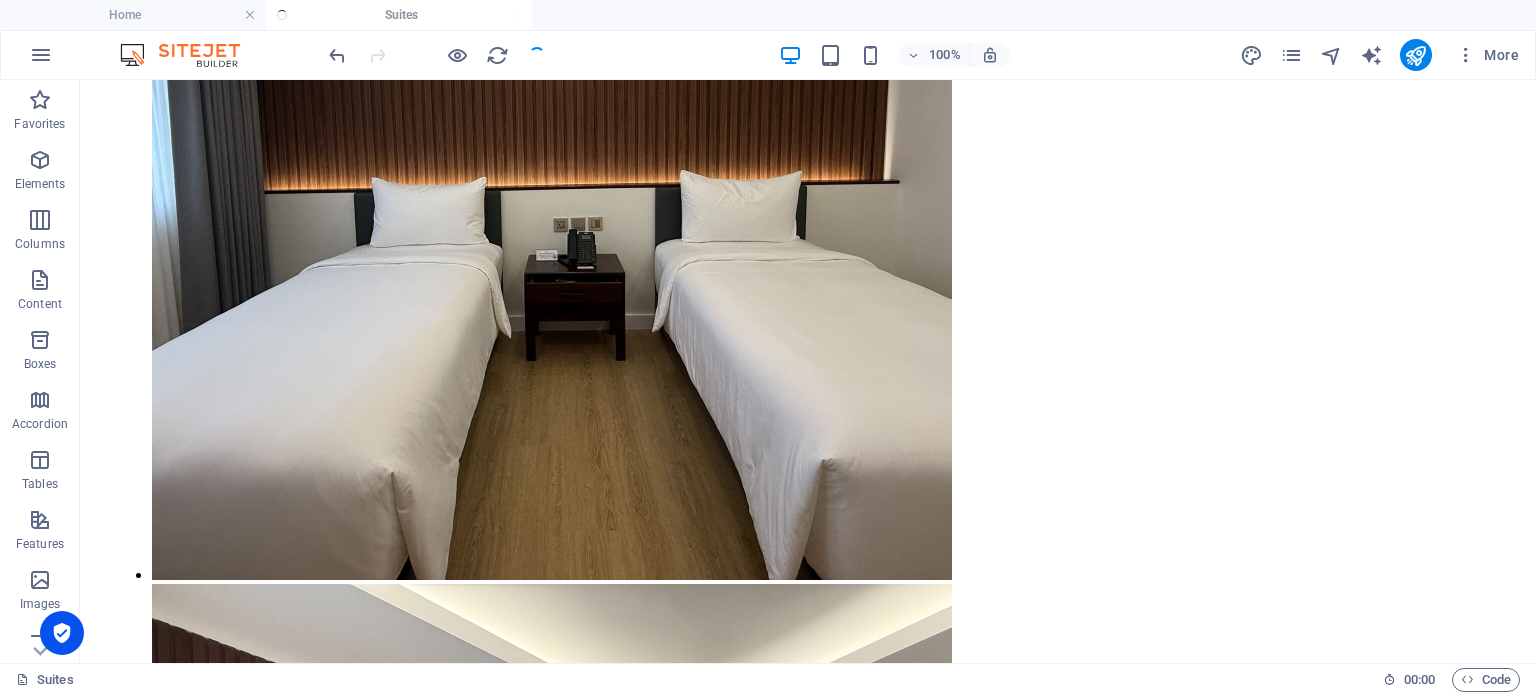 scroll, scrollTop: 2942, scrollLeft: 0, axis: vertical 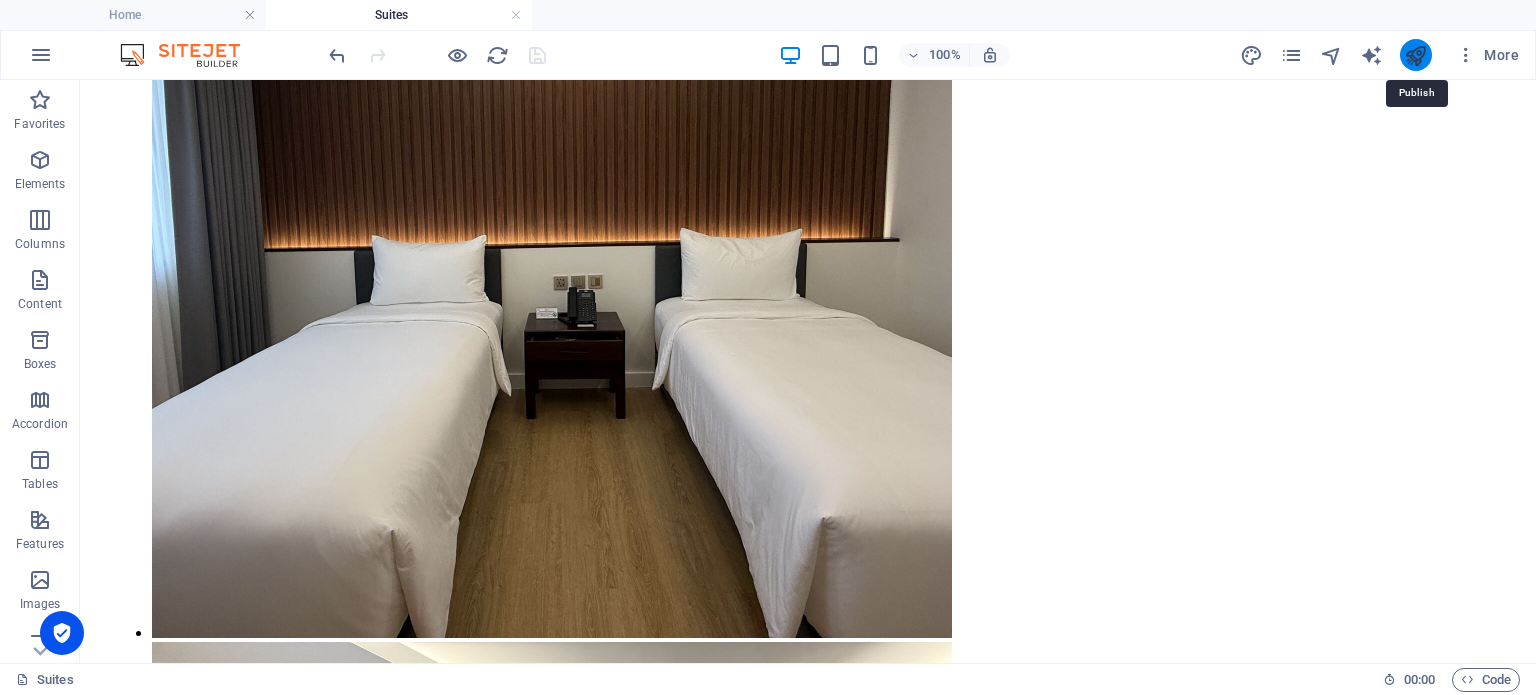 click at bounding box center [1415, 55] 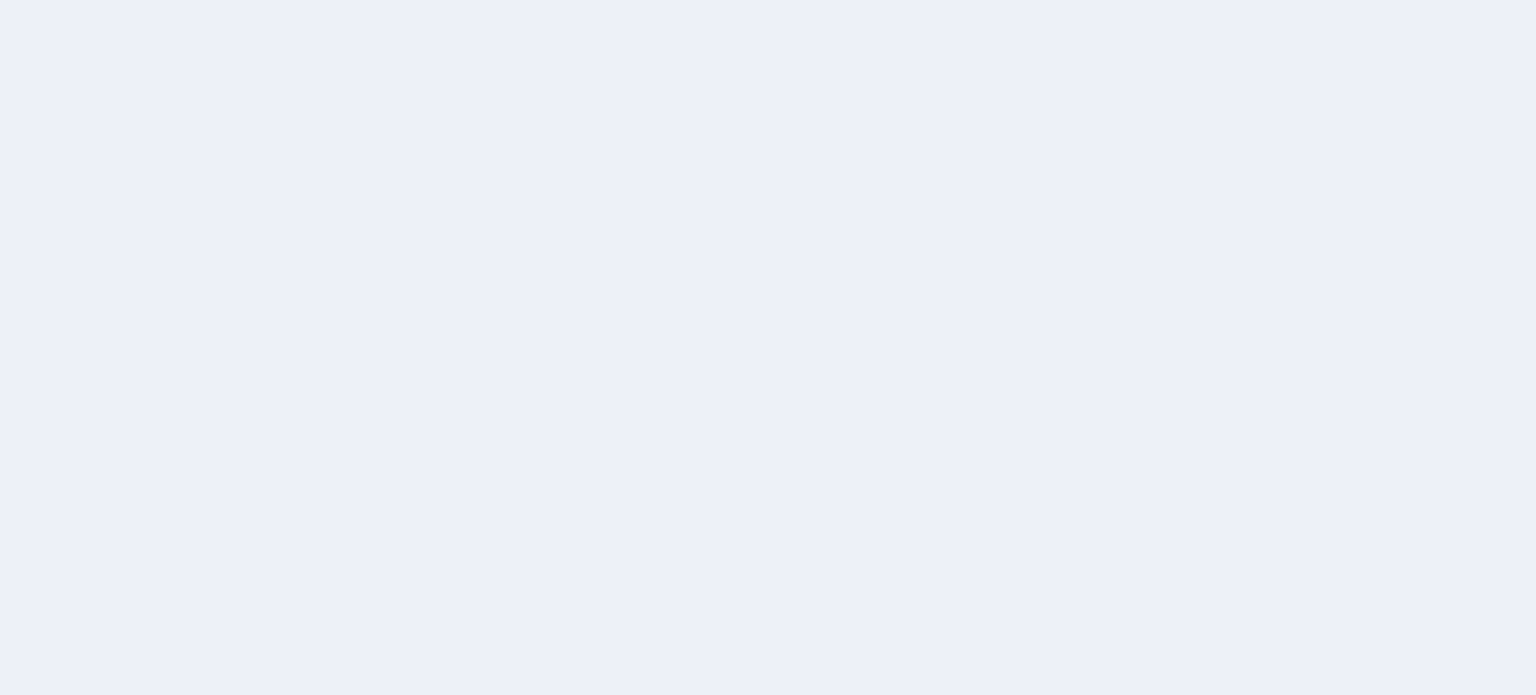 scroll, scrollTop: 0, scrollLeft: 0, axis: both 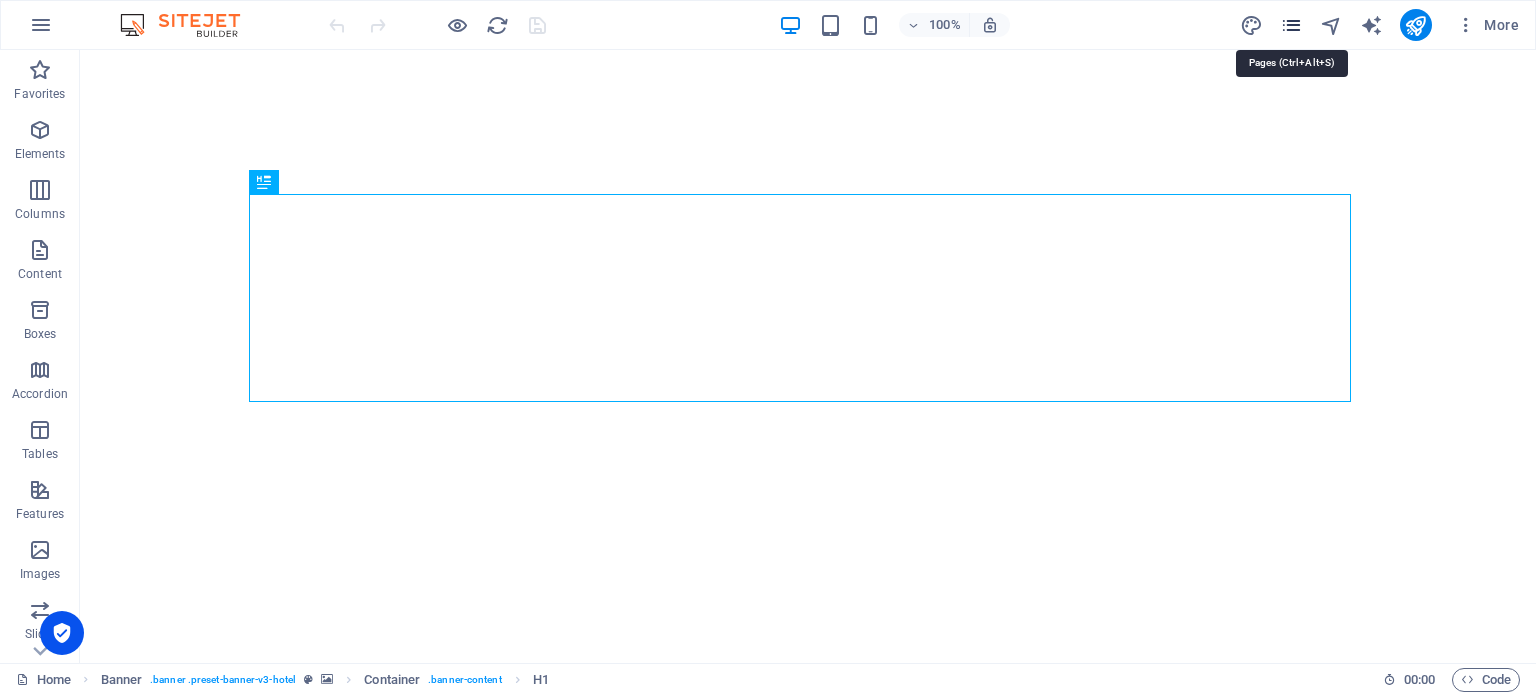 click at bounding box center (1291, 25) 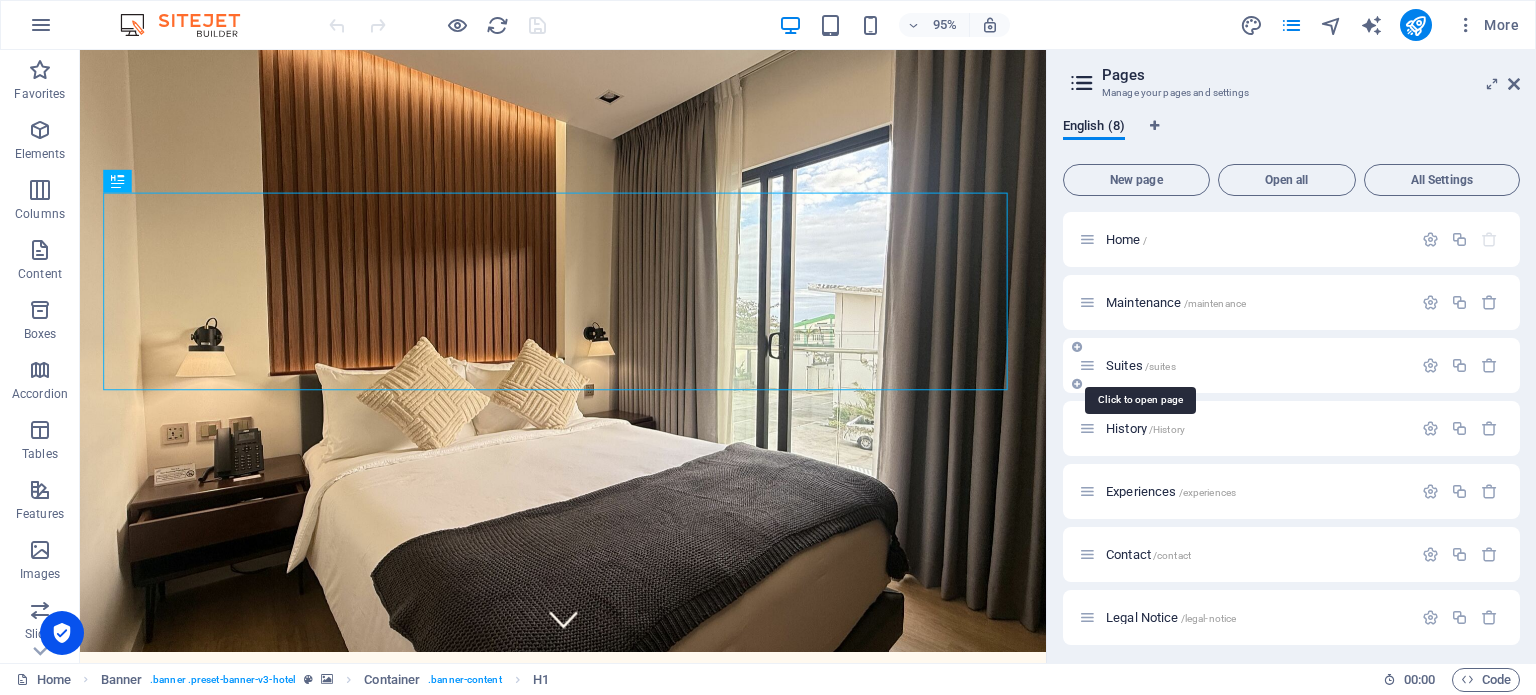 scroll, scrollTop: 0, scrollLeft: 0, axis: both 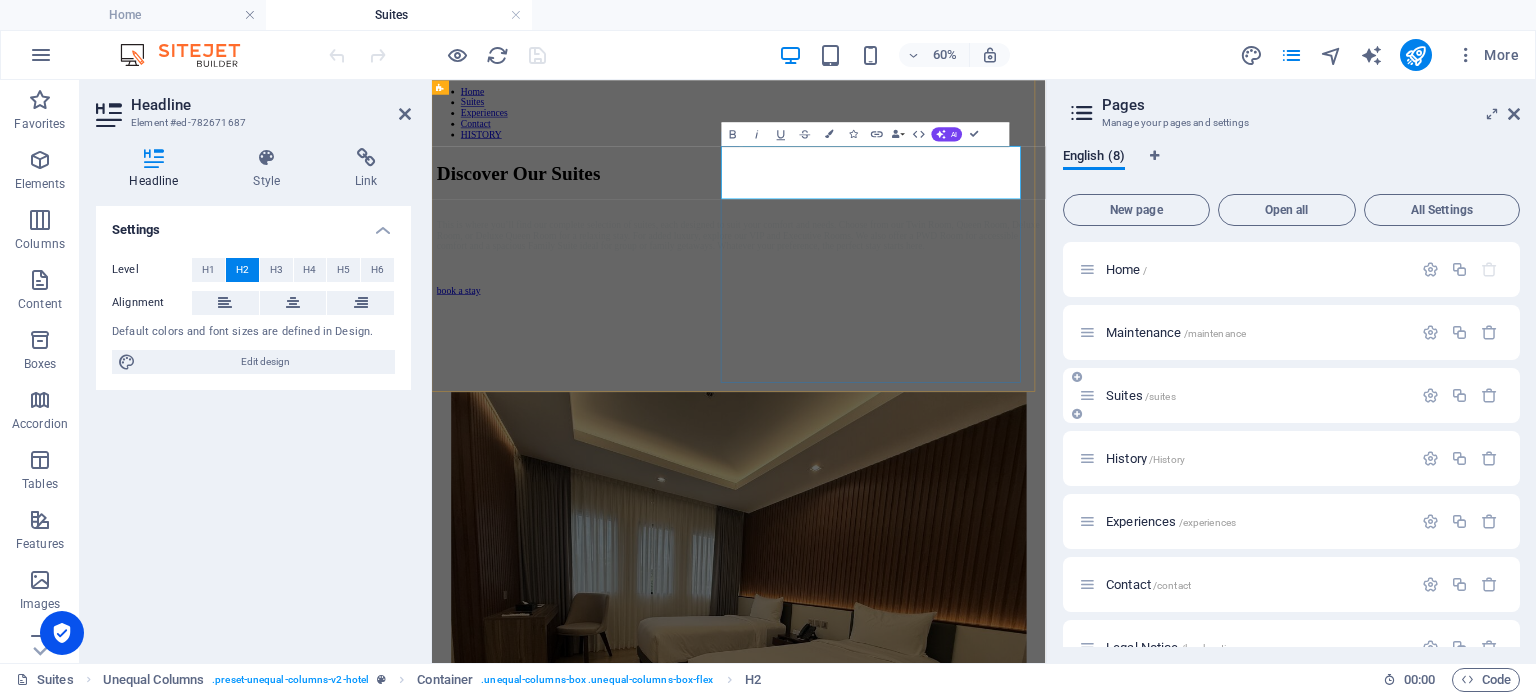 type 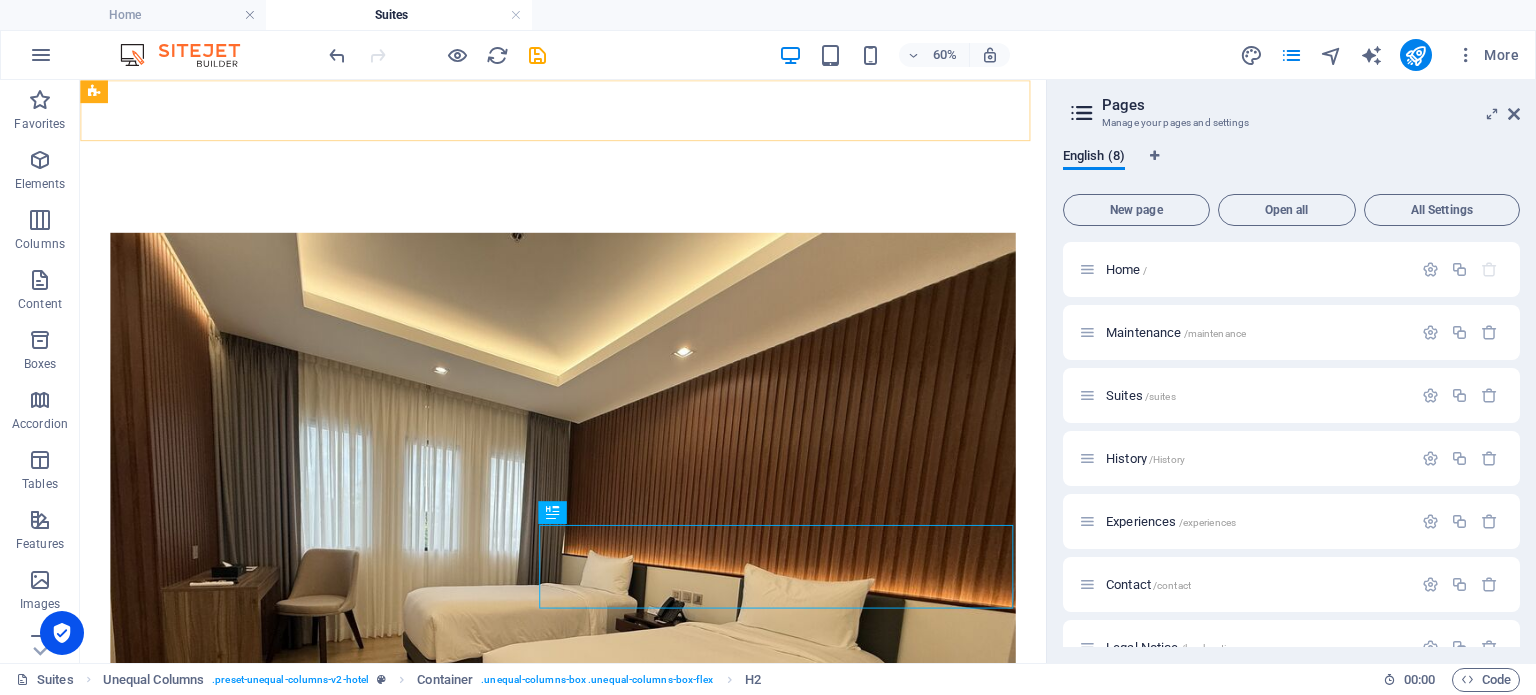 scroll, scrollTop: 664, scrollLeft: 0, axis: vertical 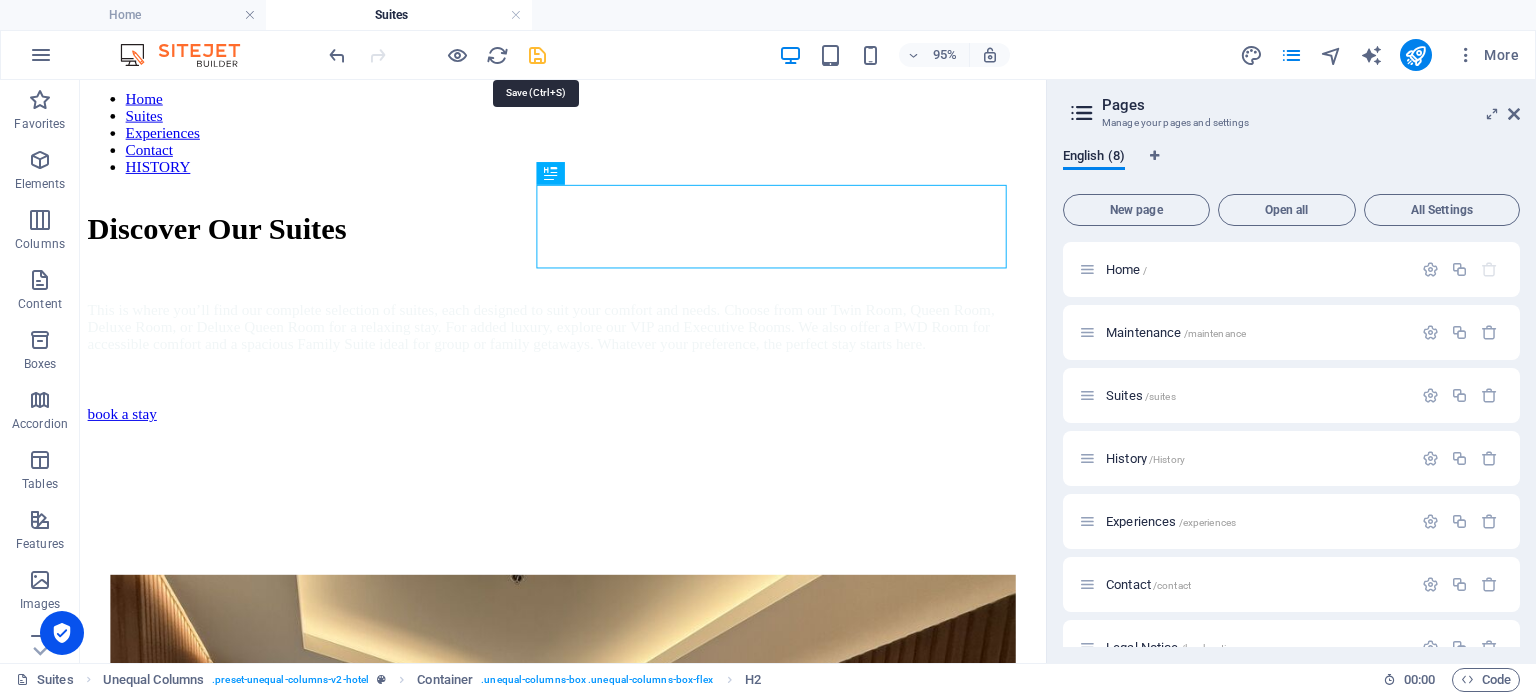 click at bounding box center (537, 55) 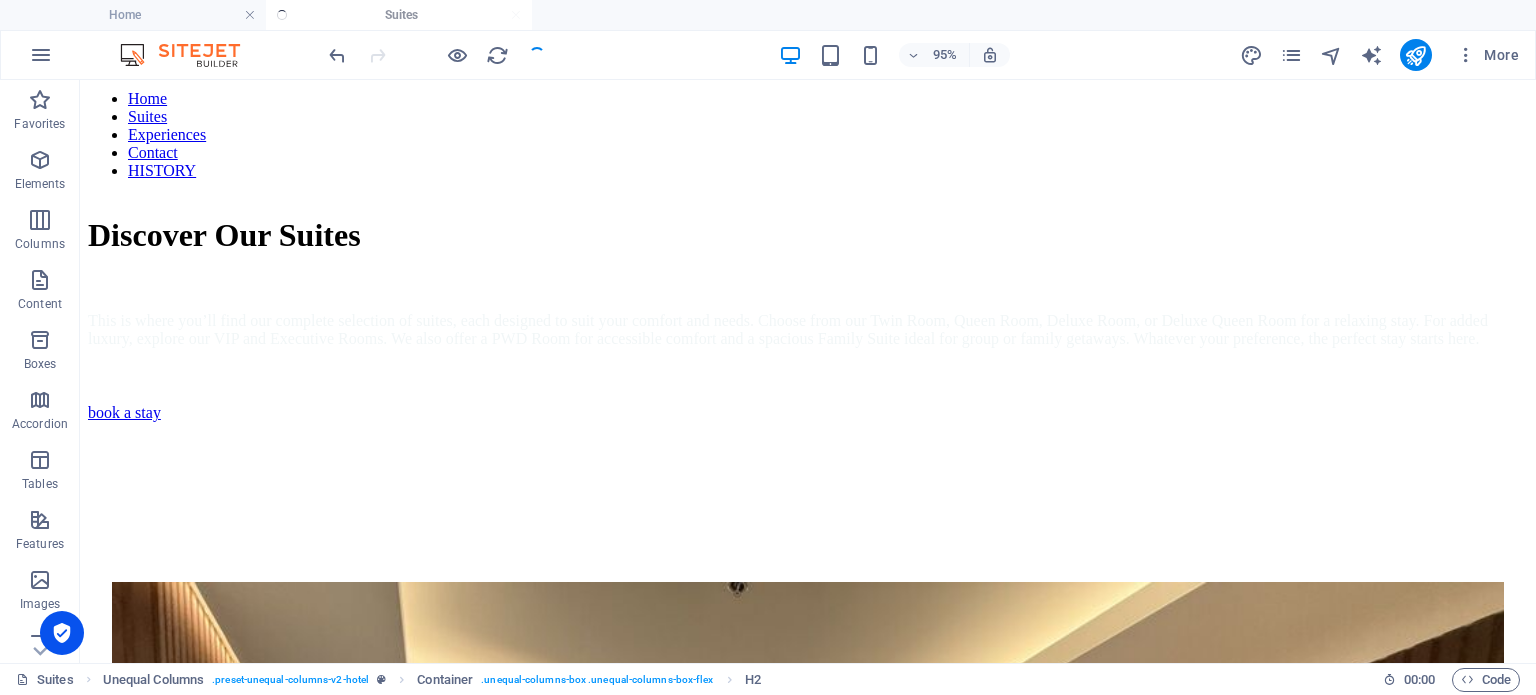 scroll, scrollTop: 640, scrollLeft: 0, axis: vertical 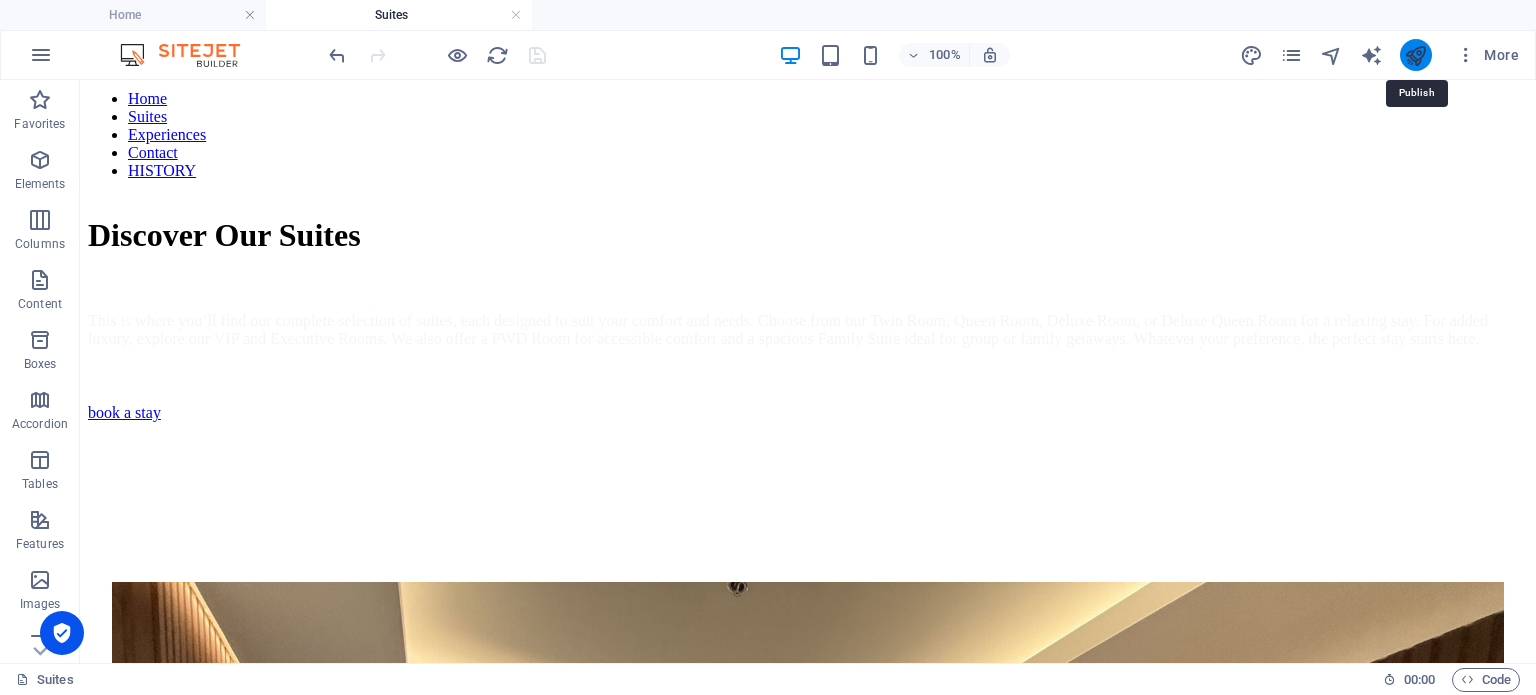 click at bounding box center [1415, 55] 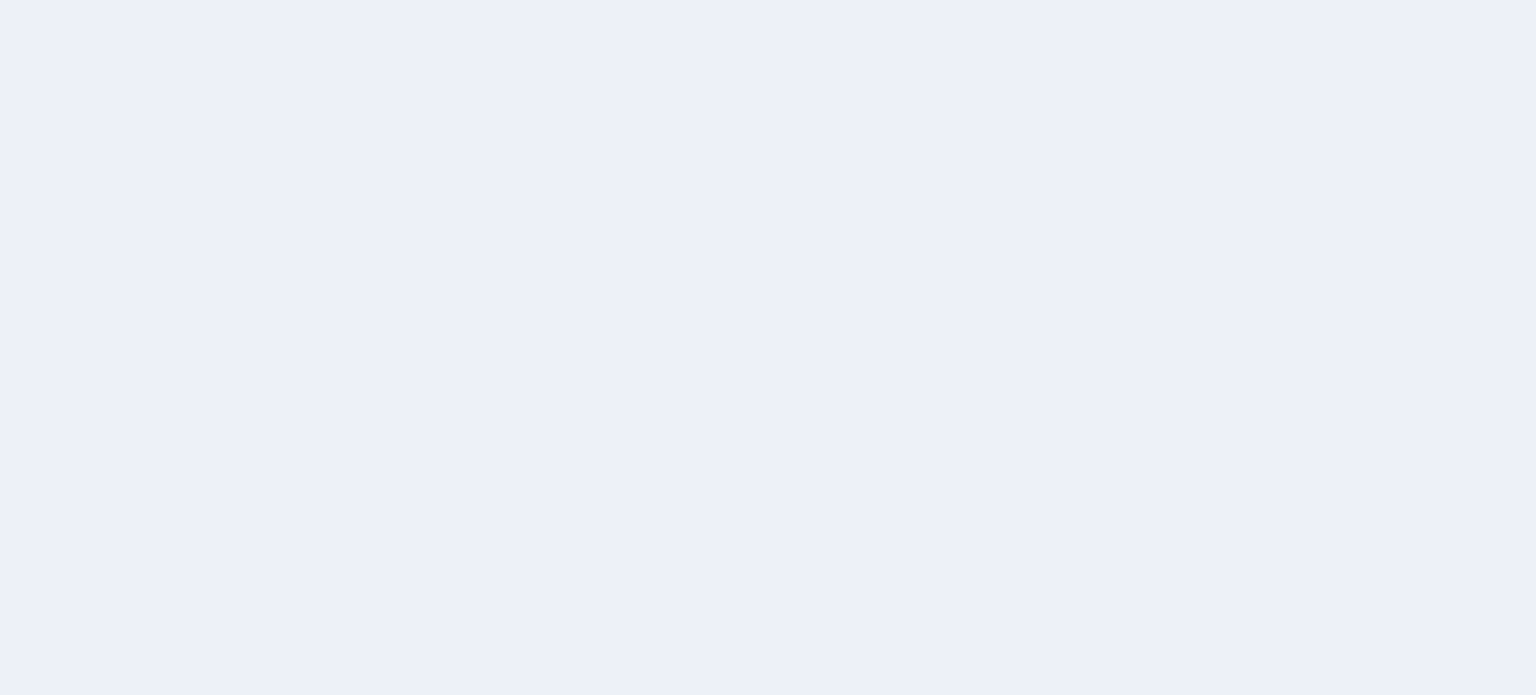 scroll, scrollTop: 0, scrollLeft: 0, axis: both 